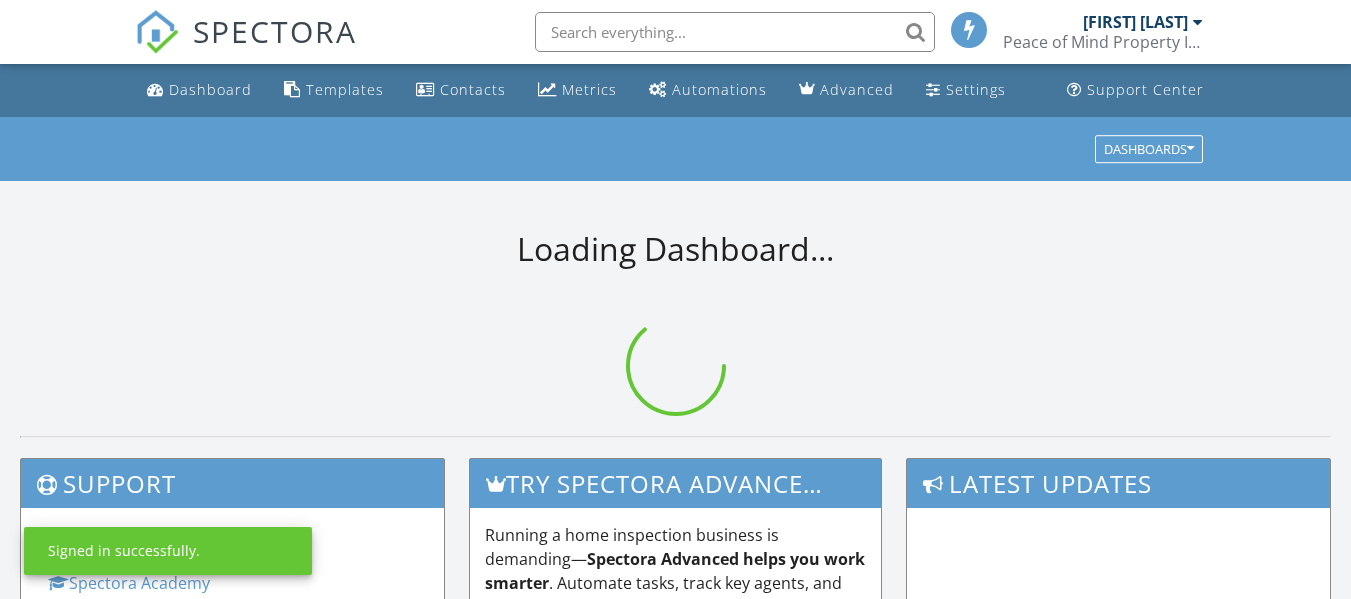 scroll, scrollTop: 0, scrollLeft: 0, axis: both 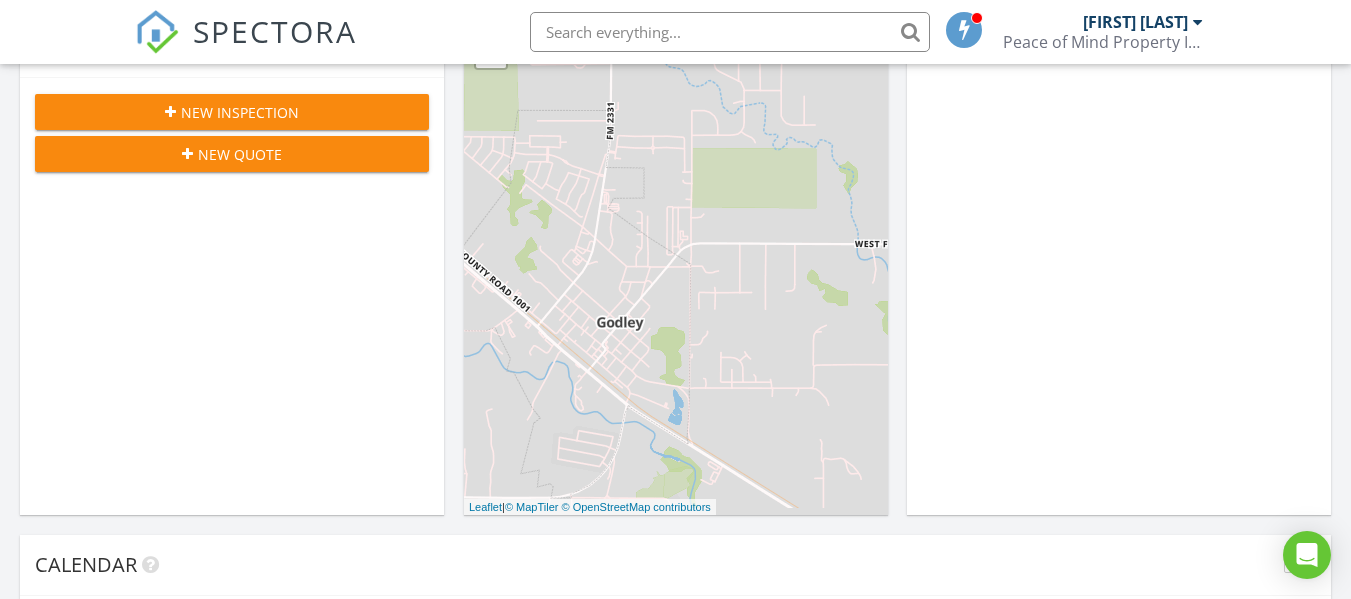 click on "New Inspection" at bounding box center [240, 112] 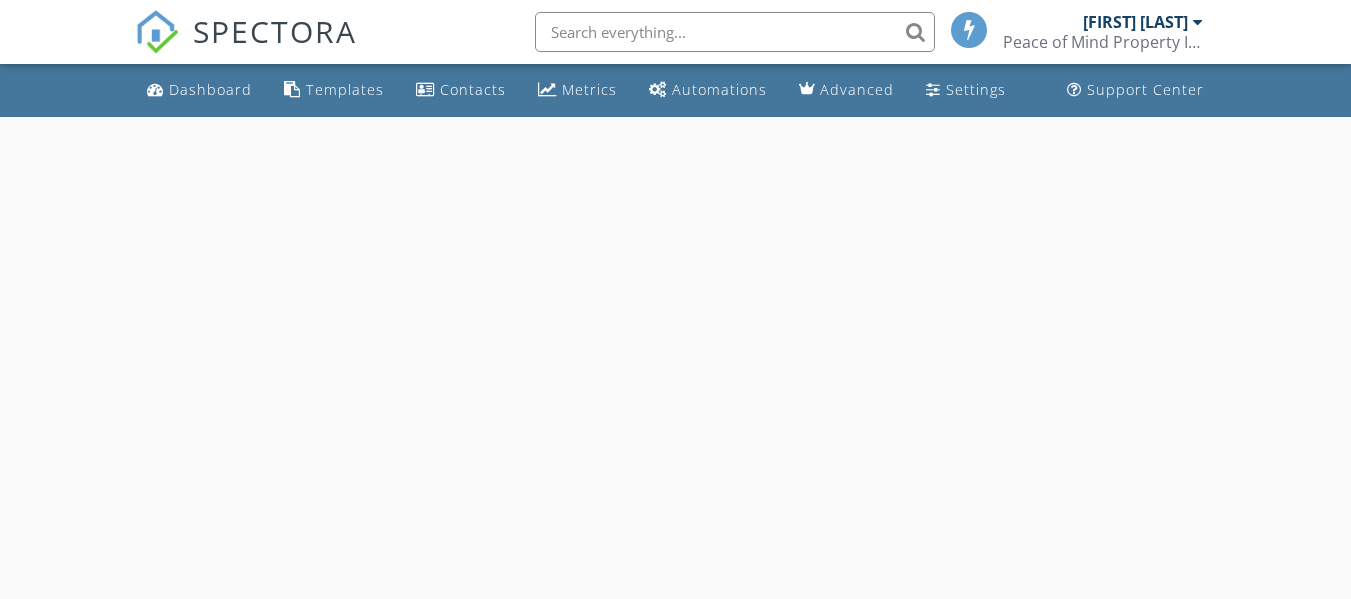 scroll, scrollTop: 0, scrollLeft: 0, axis: both 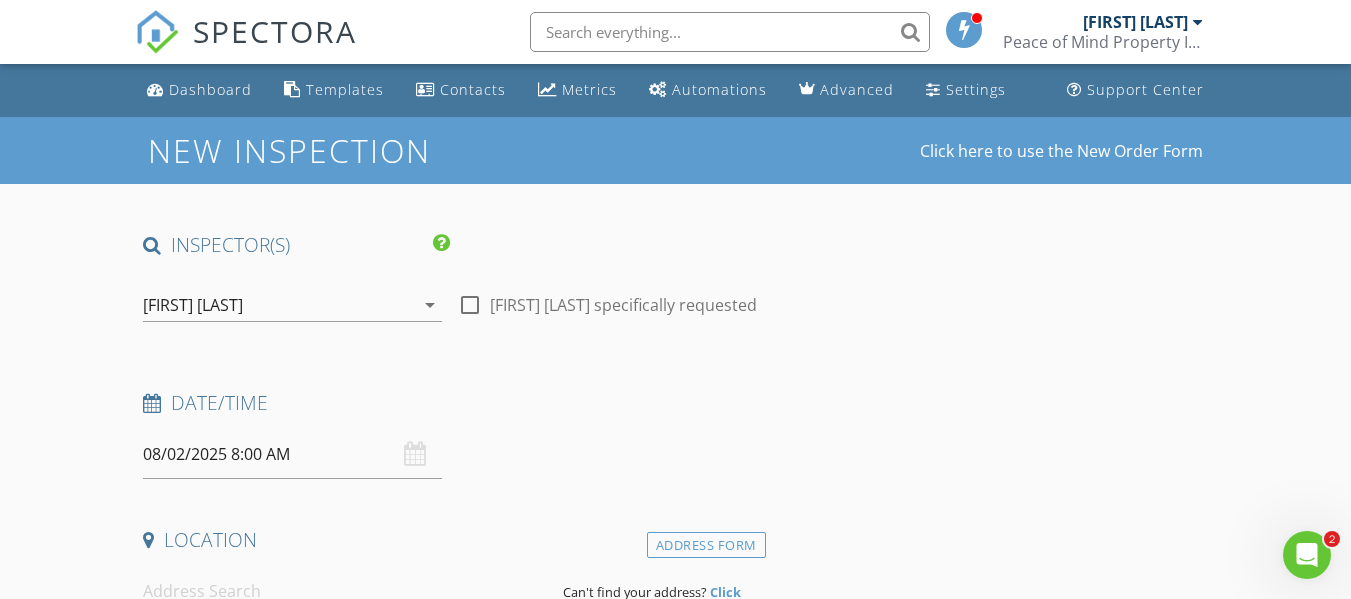 click on "08/02/2025 8:00 AM" at bounding box center (292, 454) 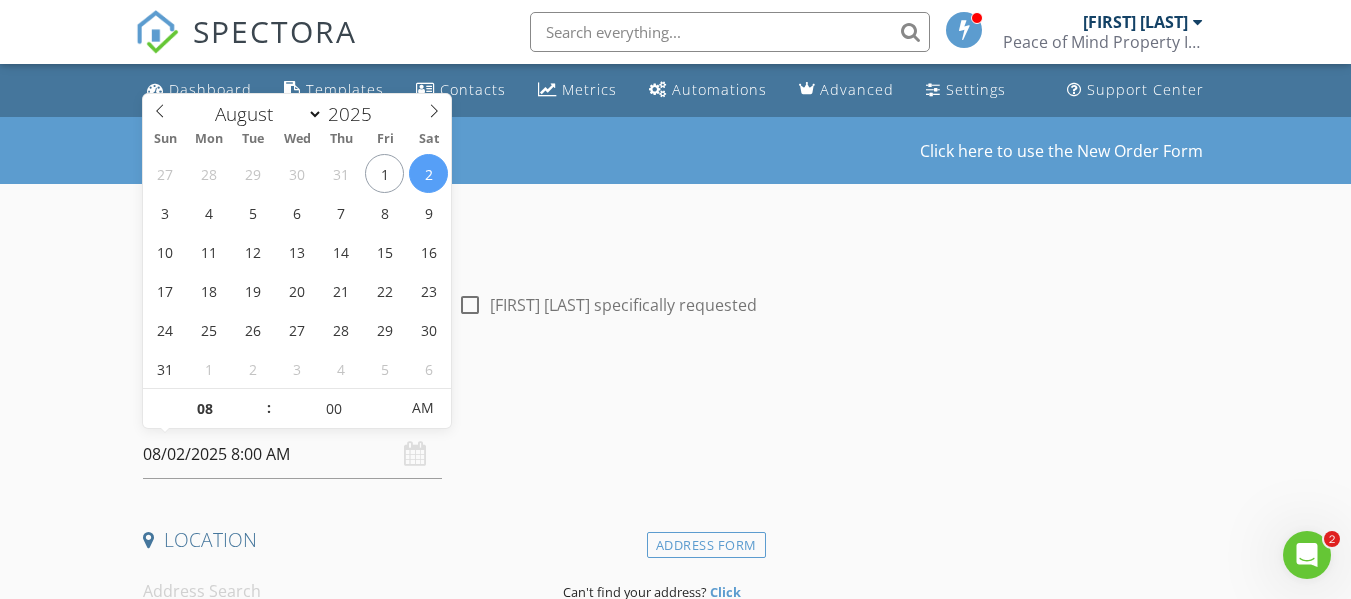 click on "08/02/2025 8:00 AM" at bounding box center (292, 454) 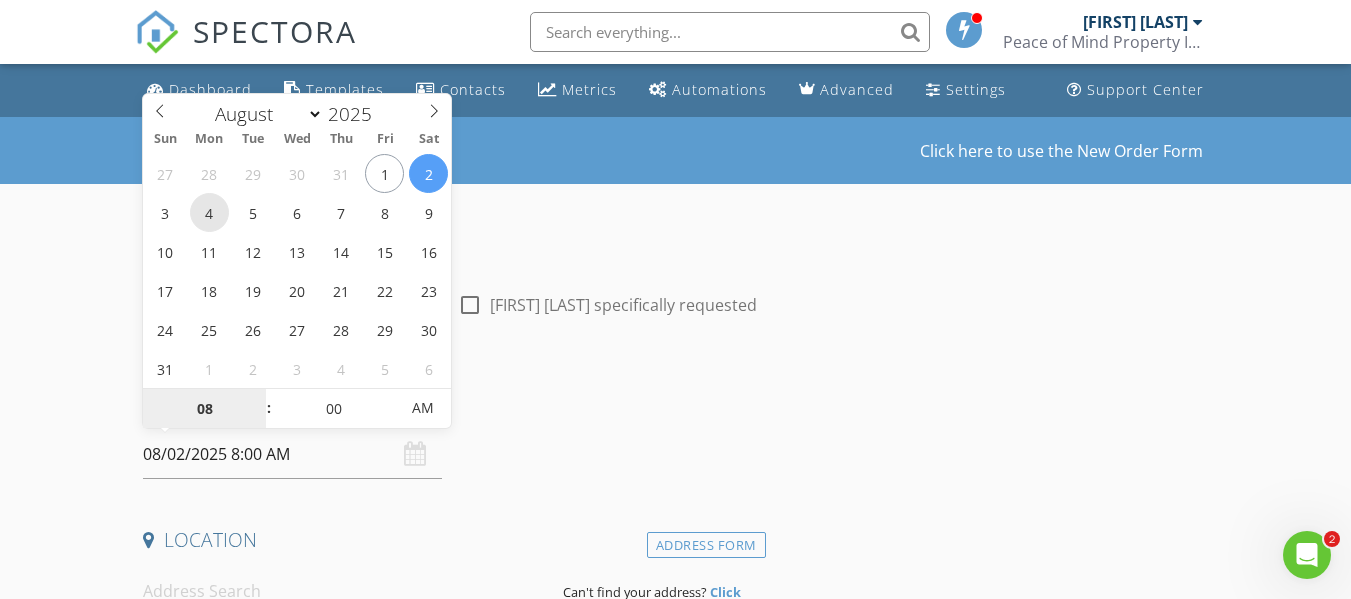 type on "08/04/2025 8:00 AM" 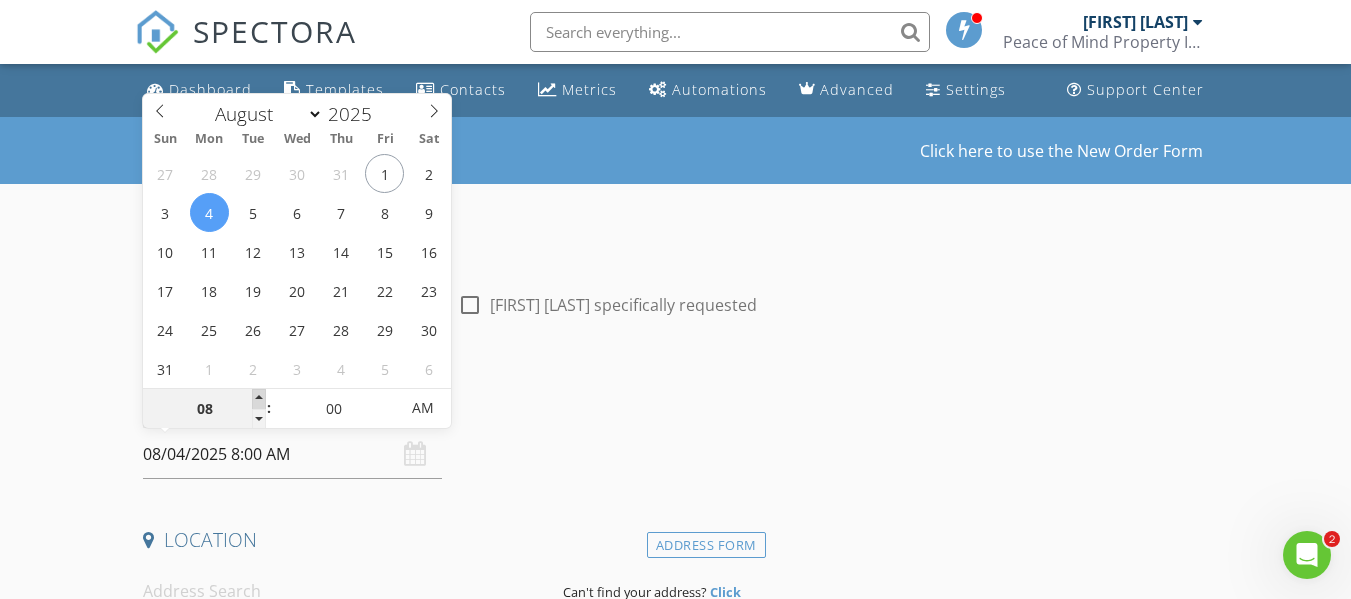type on "09" 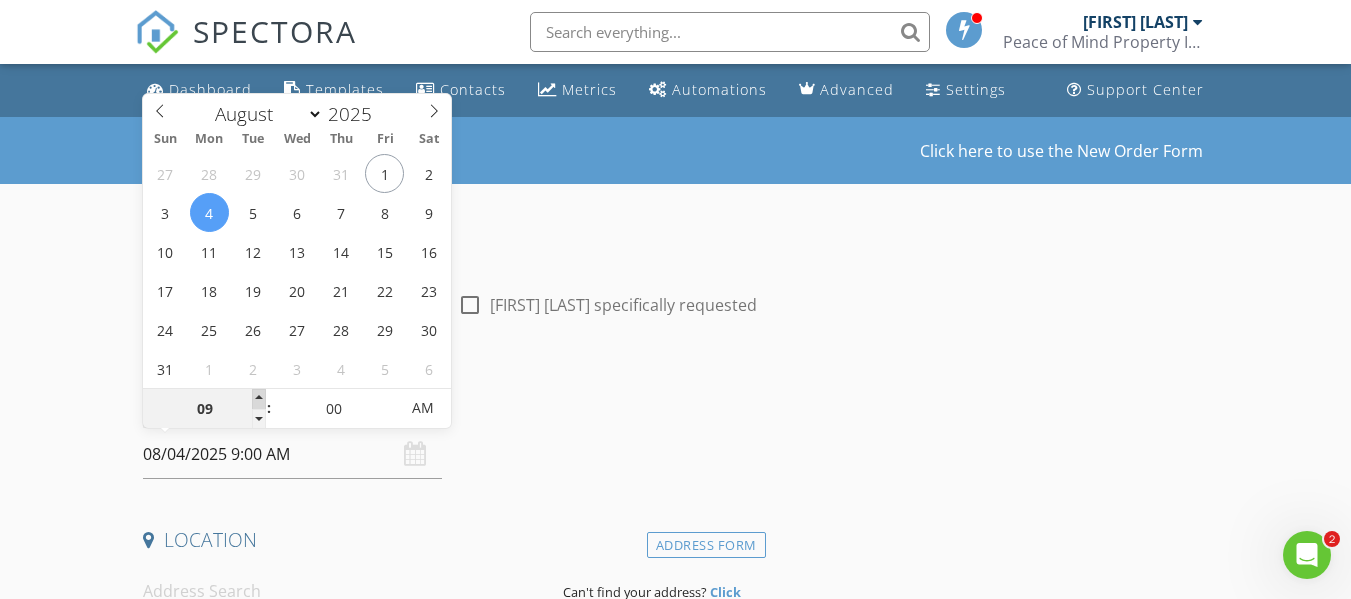 click at bounding box center (259, 399) 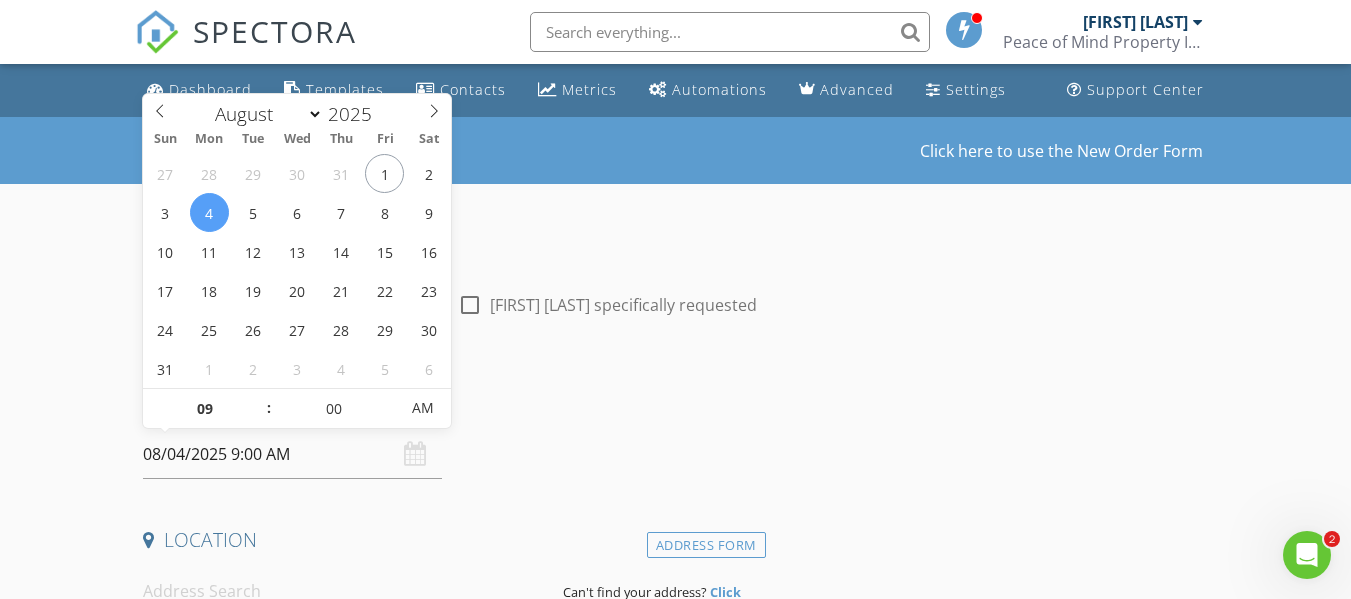 click on "INSPECTOR(S)
check_box   [FIRST] [LAST]   PRIMARY   [FIRST] [LAST] arrow_drop_down   check_box_outline_blank [FIRST] [LAST] specifically requested
Date/Time
08/04/2025 9:00 AM
Location
Address Form       Can't find your address?   Click here.
client
check_box Enable Client CC email for this inspection   Client Search     check_box_outline_blank Client is a Company/Organization     First Name   Last Name   Email   CC Email   Phone   Address   City   State   Zip       Notes   Private Notes
ADDITIONAL client
SERVICES
check_box_outline_blank   Residential Inspection   check_box_outline_blank   Reinspection   Additional visit check_box_outline_blank   Phase 1    Pre-Pour Inspection check_box_outline_blank   Phase 2" at bounding box center (675, 1693) 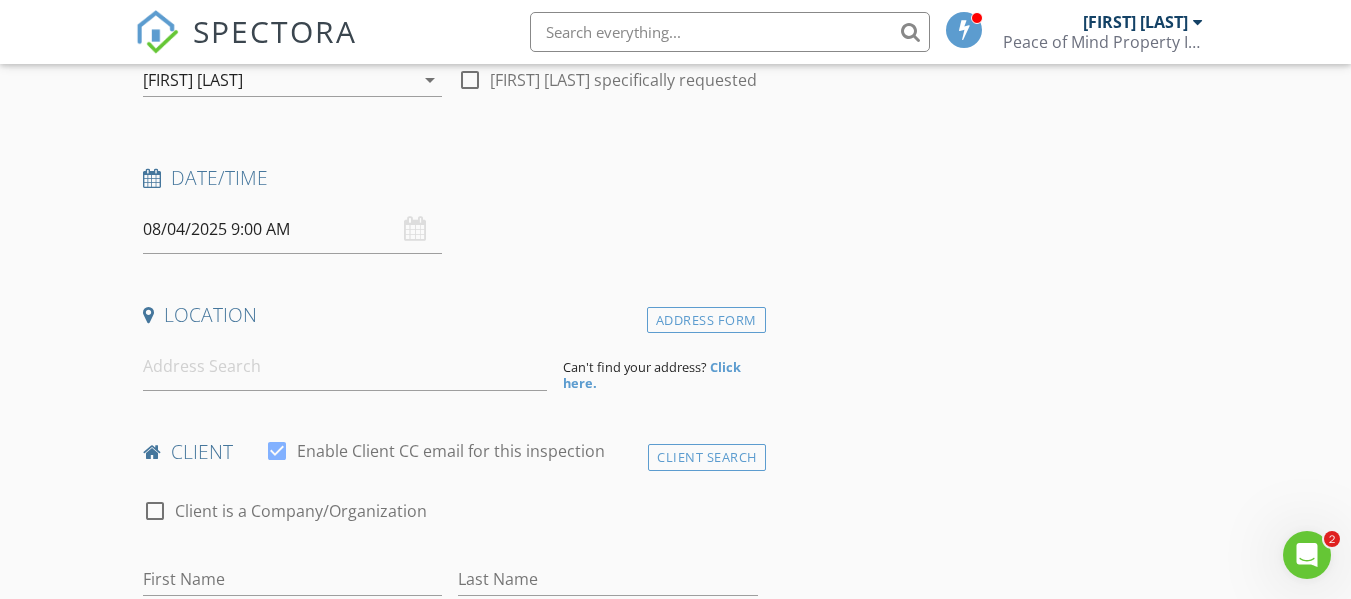scroll, scrollTop: 226, scrollLeft: 0, axis: vertical 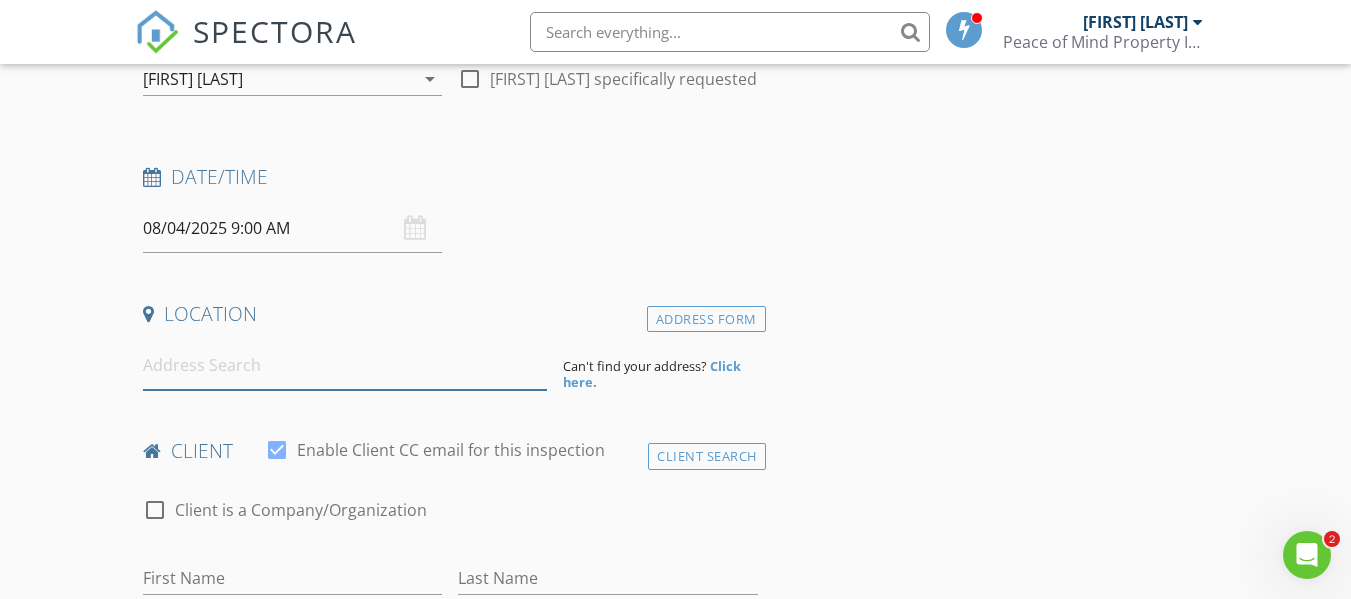 click at bounding box center (345, 365) 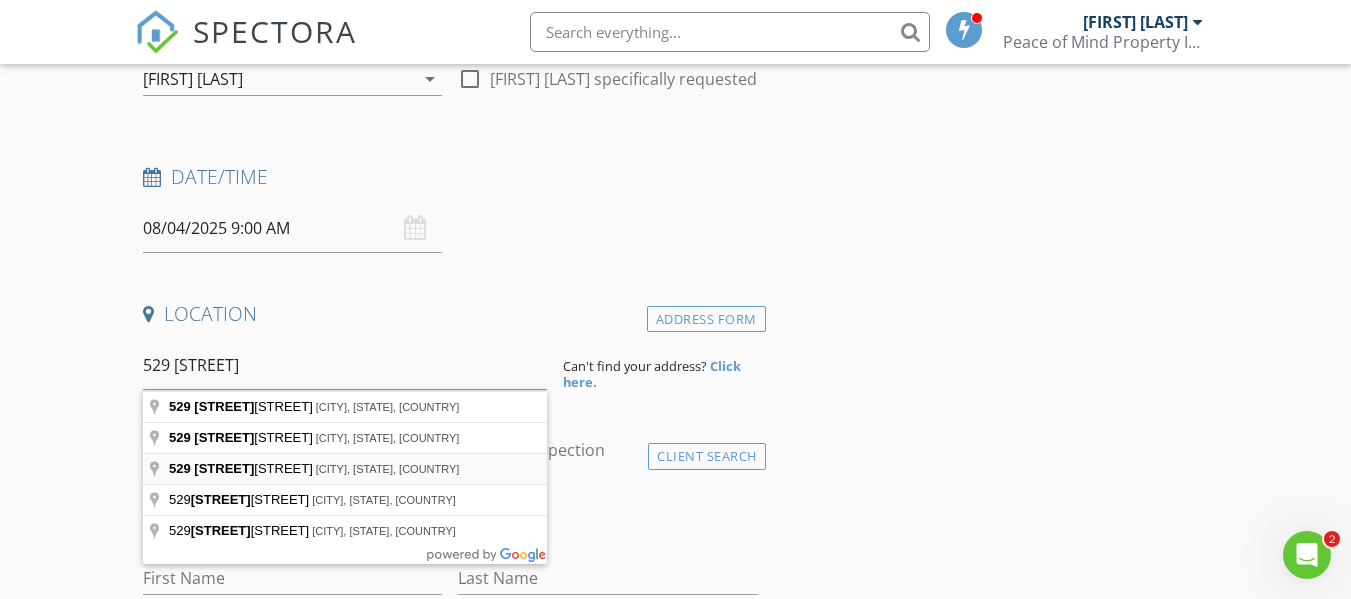 type on "529 [STREET], [CITY], [STATE], [COUNTRY]" 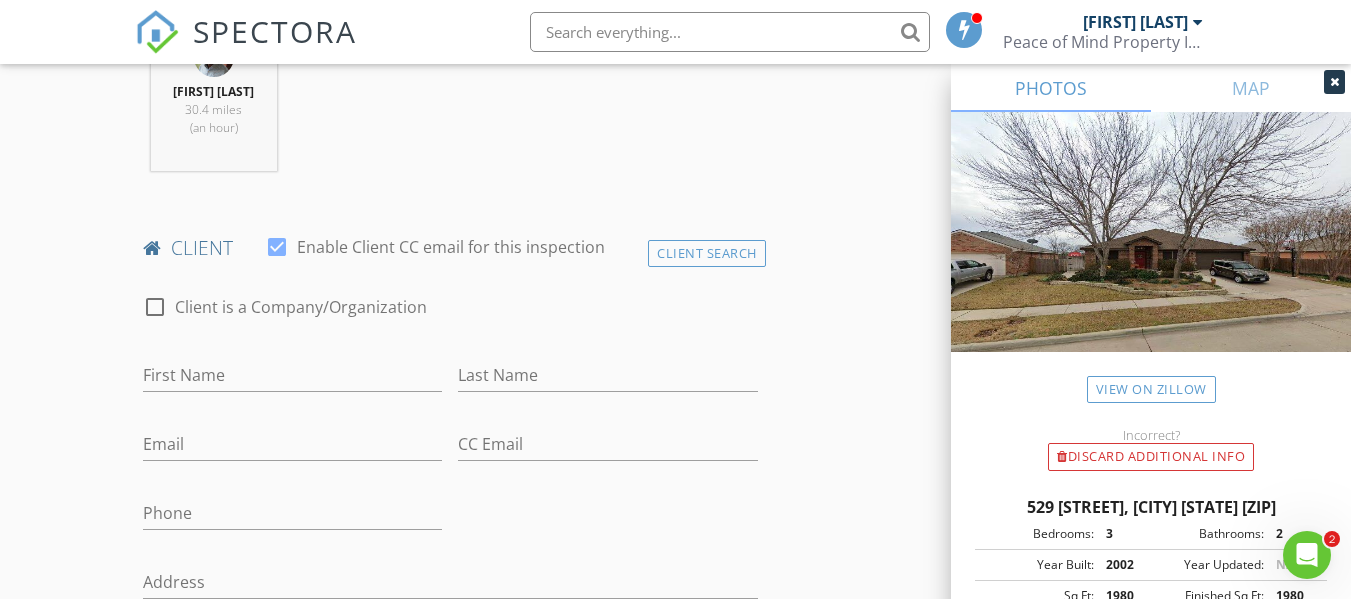 scroll, scrollTop: 841, scrollLeft: 0, axis: vertical 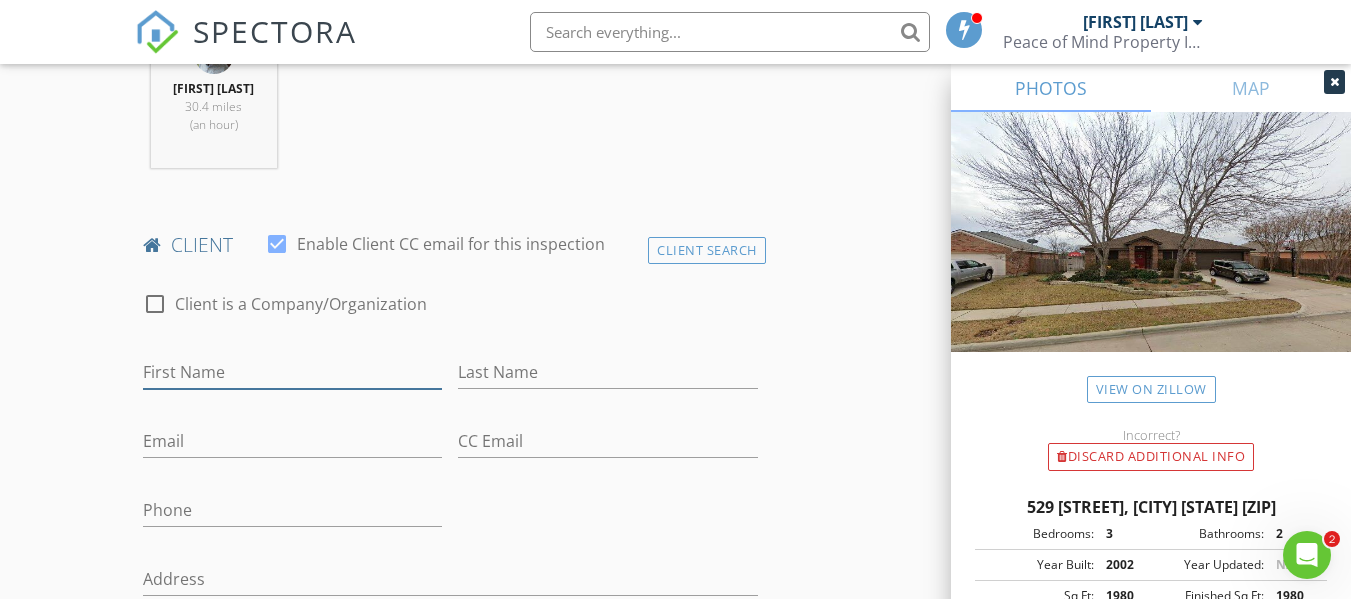 click on "First Name" at bounding box center [292, 372] 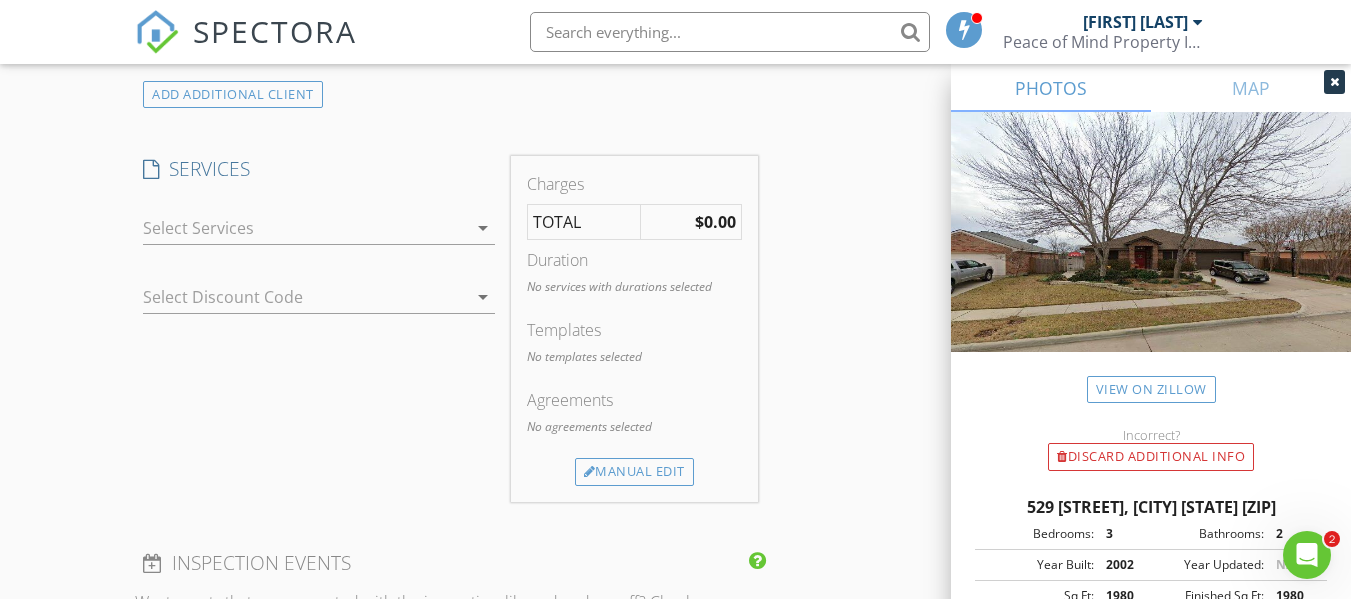 scroll, scrollTop: 1605, scrollLeft: 0, axis: vertical 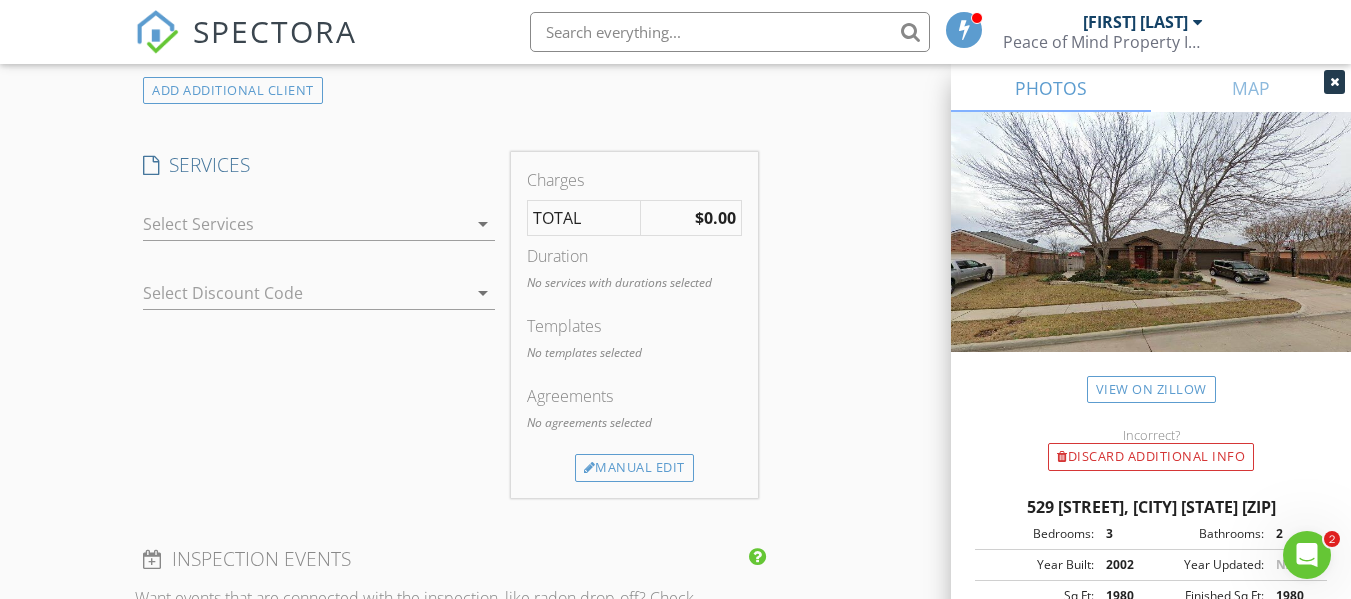 click at bounding box center (305, 224) 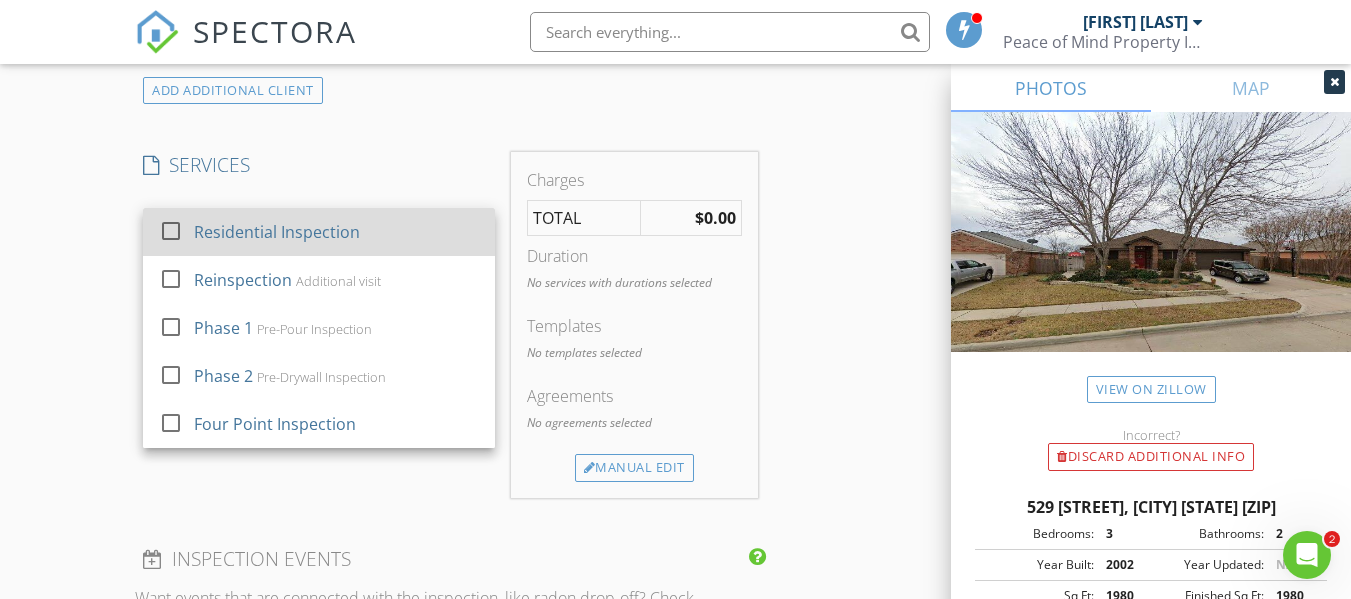 click on "Residential Inspection" at bounding box center (277, 232) 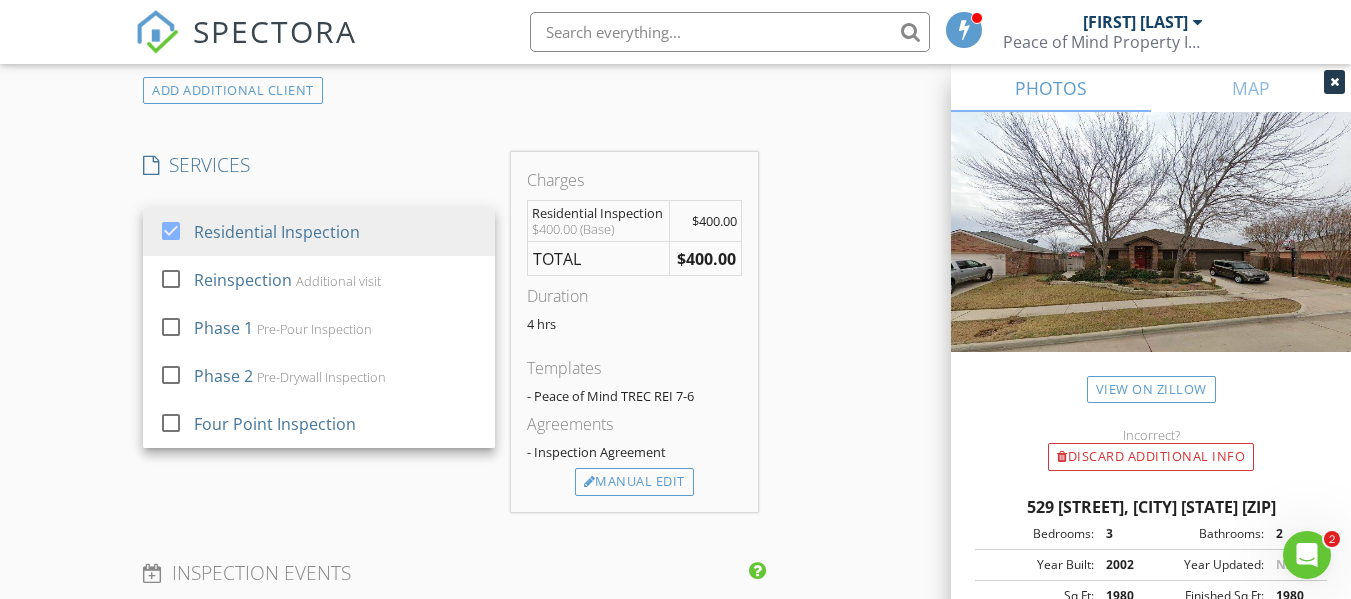 click on "INSPECTOR(S)
check_box   [FIRST] [LAST]   PRIMARY   [FIRST] [LAST] arrow_drop_down   check_box_outline_blank [FIRST] [LAST] specifically requested
Date/Time
08/04/2025 9:00 AM
Location
Address Search       Address 529 [STREET]   Unit   City [CITY]   State [STATE]   Zip [ZIP]   County Tarrant     Square Feet 1980   Year Built 2002   Foundation arrow_drop_down     [FIRST] [LAST]     30.4 miles     (an hour)
client
check_box Enable Client CC email for this inspection   Client Search     check_box_outline_blank Client is a Company/Organization     First Name   Last Name   Email   CC Email   Phone   Address   City   State   Zip       Notes   Private Notes
ADDITIONAL client
SERVICES
check_box       Reinspection" at bounding box center [675, 299] 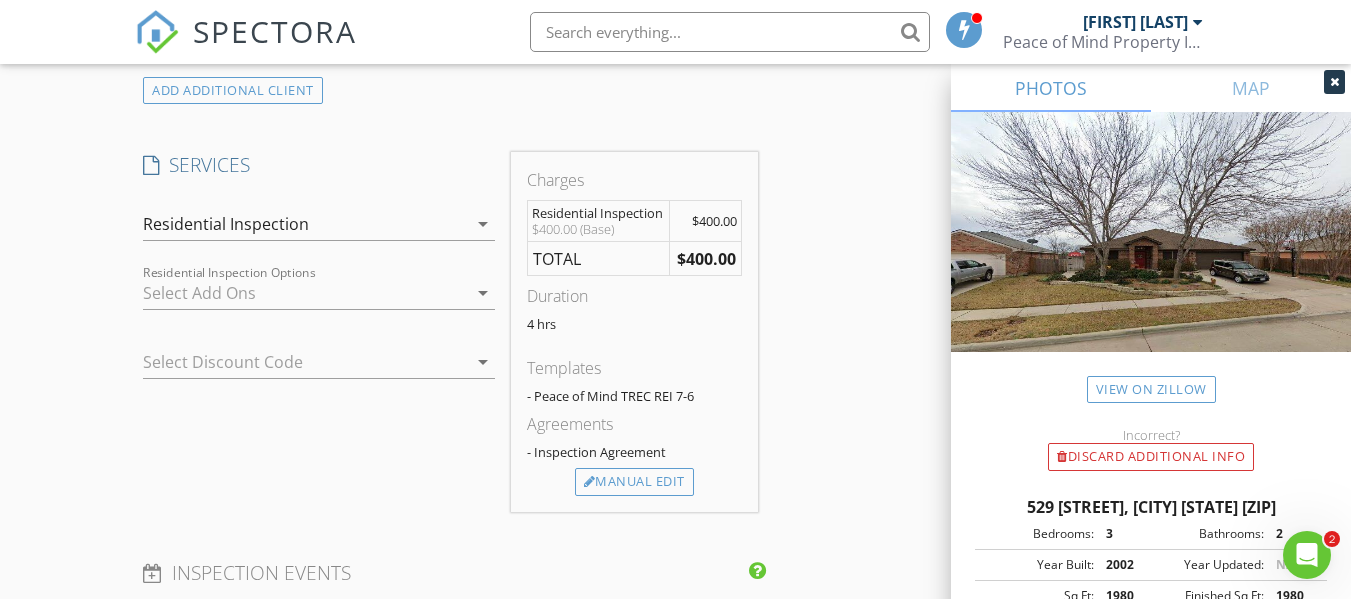 click at bounding box center (291, 362) 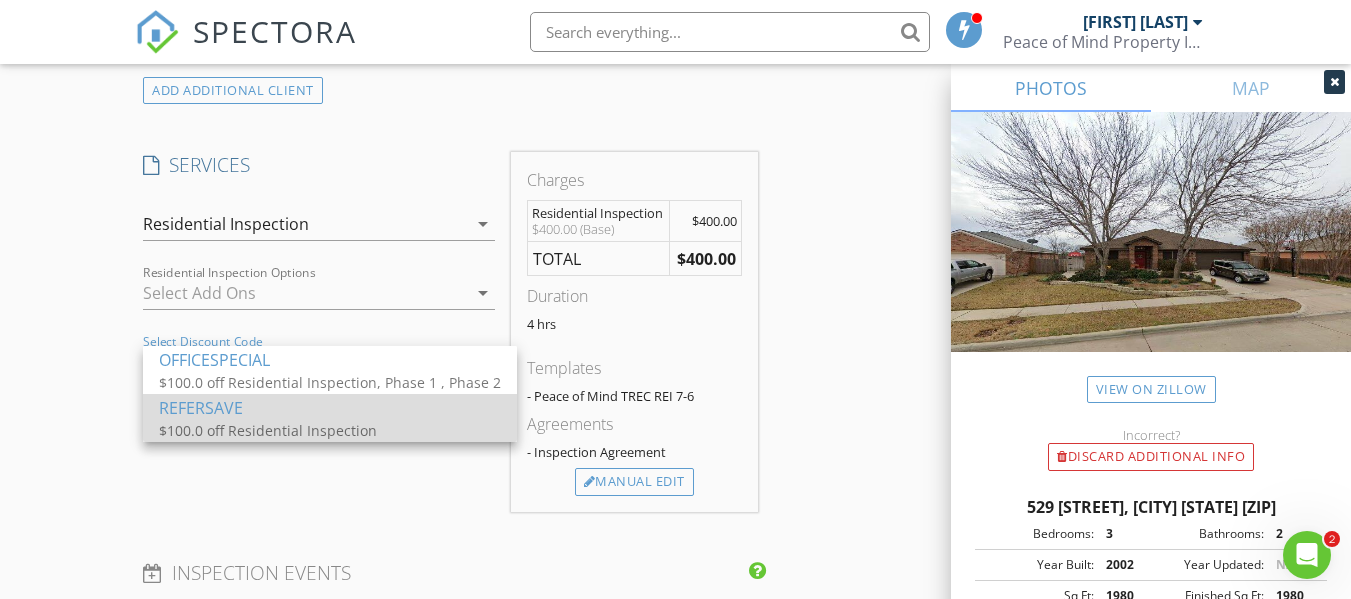 click on "REFERSAVE" at bounding box center [330, 408] 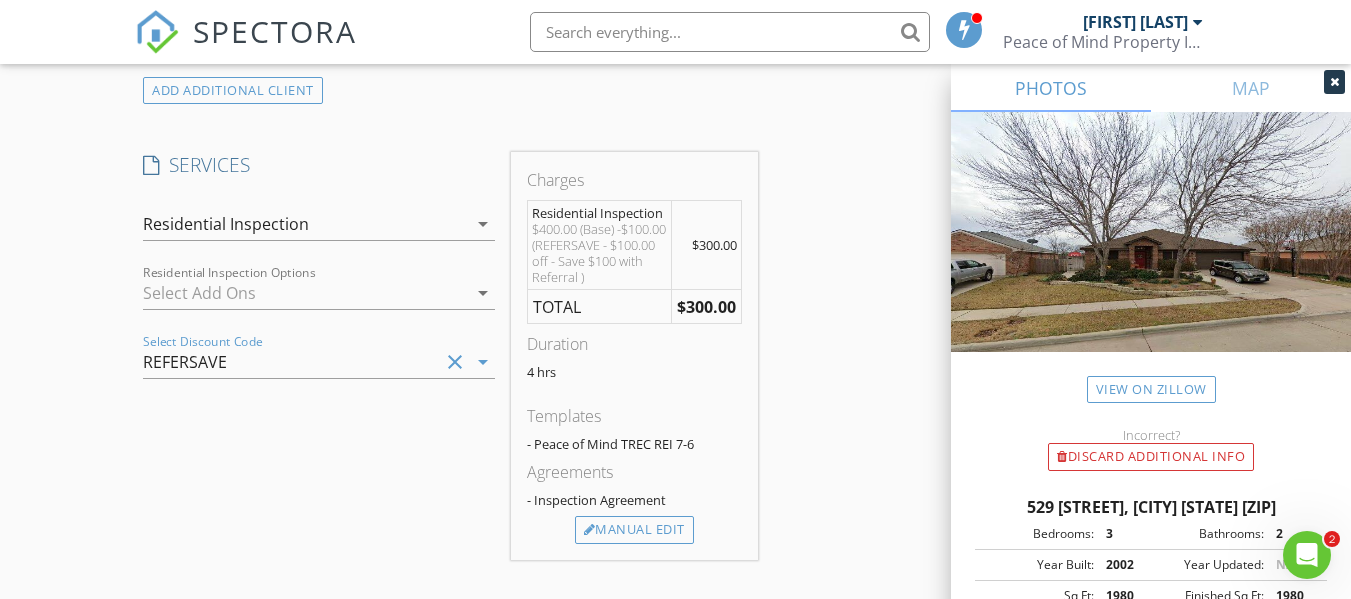 click at bounding box center [305, 293] 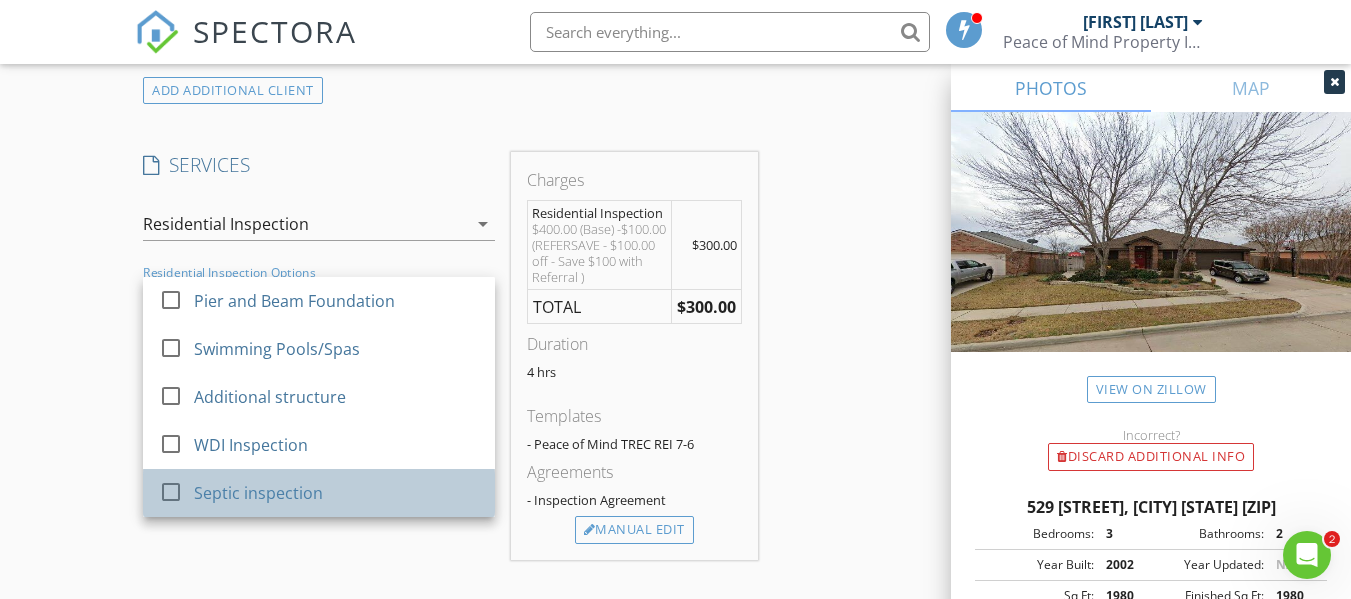 click on "Septic inspection" at bounding box center (258, 493) 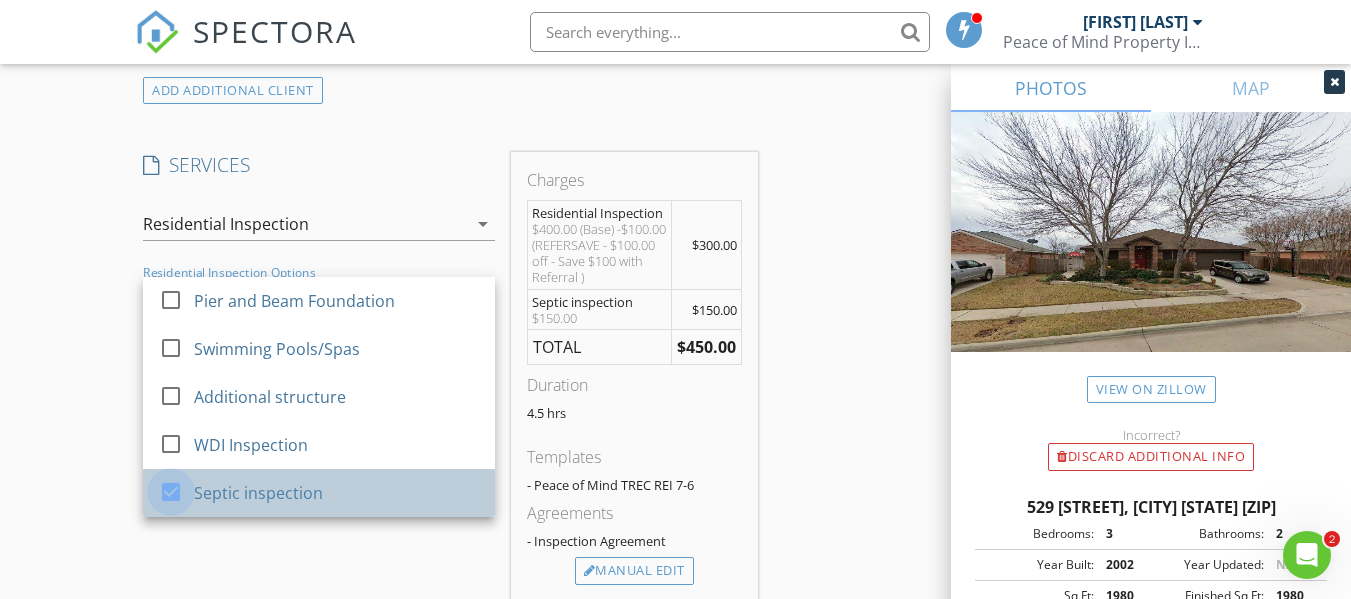 click at bounding box center (171, 492) 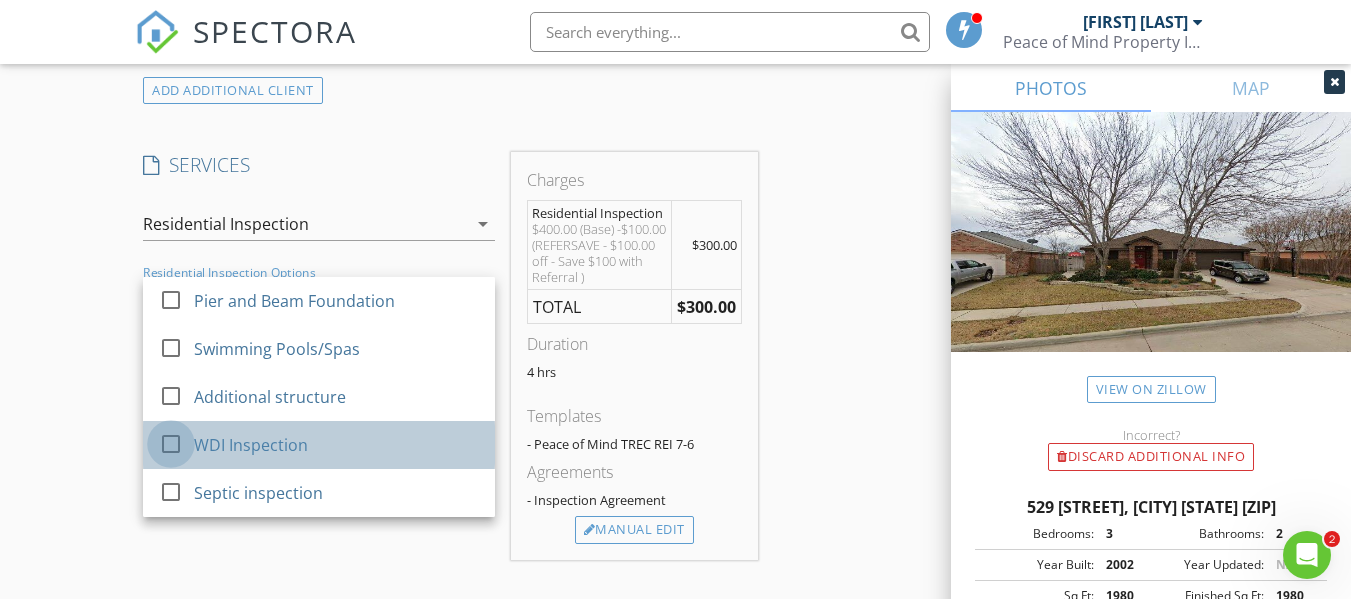 click at bounding box center (171, 444) 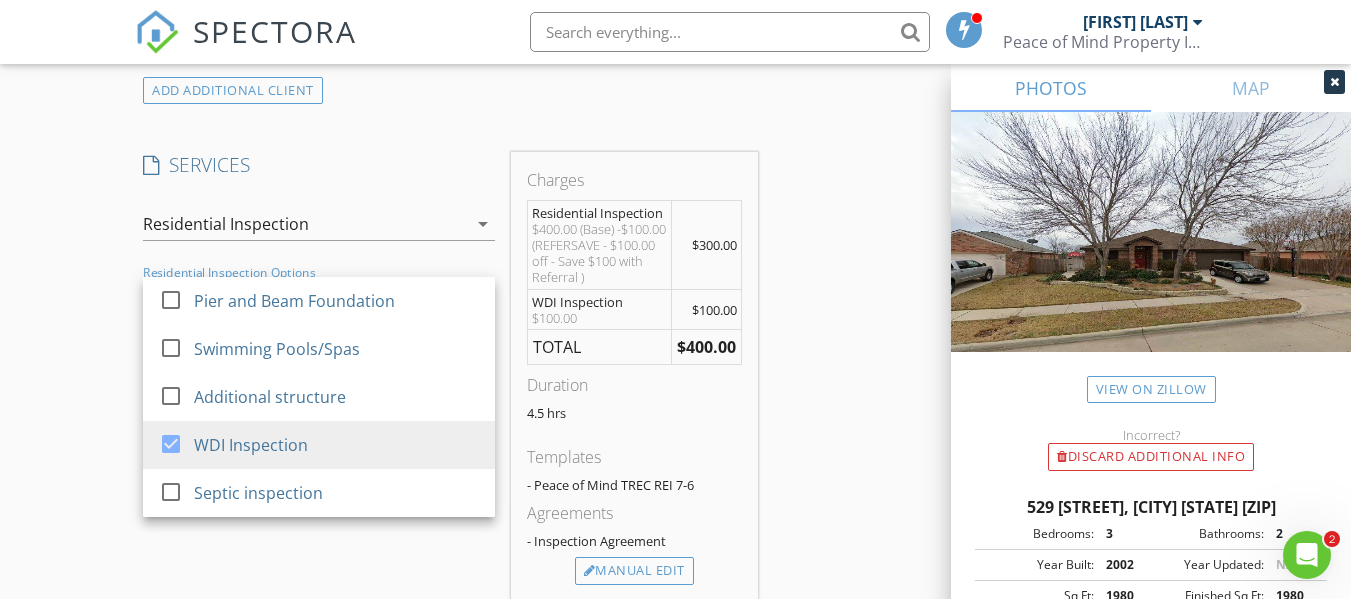 click on "INSPECTOR(S)
check_box   [FIRST] [LAST]   PRIMARY   [FIRST] [LAST] arrow_drop_down   check_box_outline_blank [FIRST] [LAST] specifically requested
Date/Time
08/04/2025 9:00 AM
Location
Address Search       Address 529 [STREET]   Unit   City [CITY]   State [STATE]   Zip [ZIP]   County Tarrant     Square Feet 1980   Year Built 2002   Foundation arrow_drop_down     [FIRST] [LAST]     30.4 miles     (an hour)
client
check_box Enable Client CC email for this inspection   Client Search     check_box_outline_blank Client is a Company/Organization     First Name   Last Name   Email   CC Email   Phone   Address   City   State   Zip       Notes   Private Notes
ADDITIONAL client
SERVICES
check_box       Reinspection" at bounding box center [675, 344] 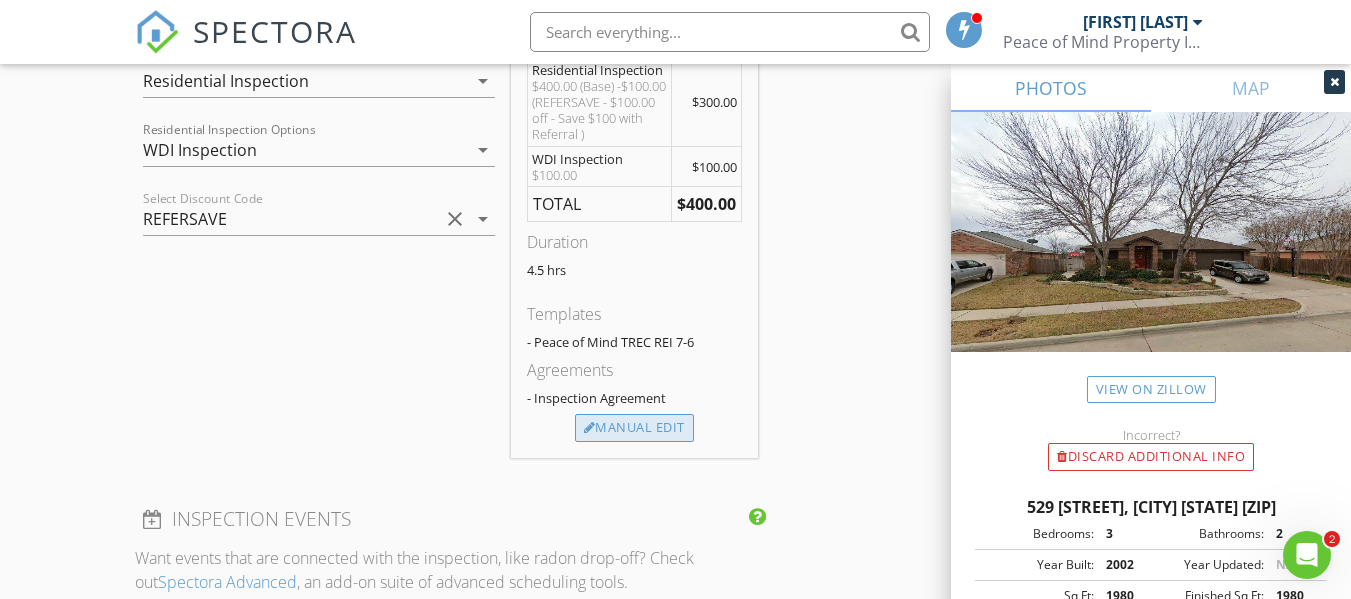 scroll, scrollTop: 1749, scrollLeft: 0, axis: vertical 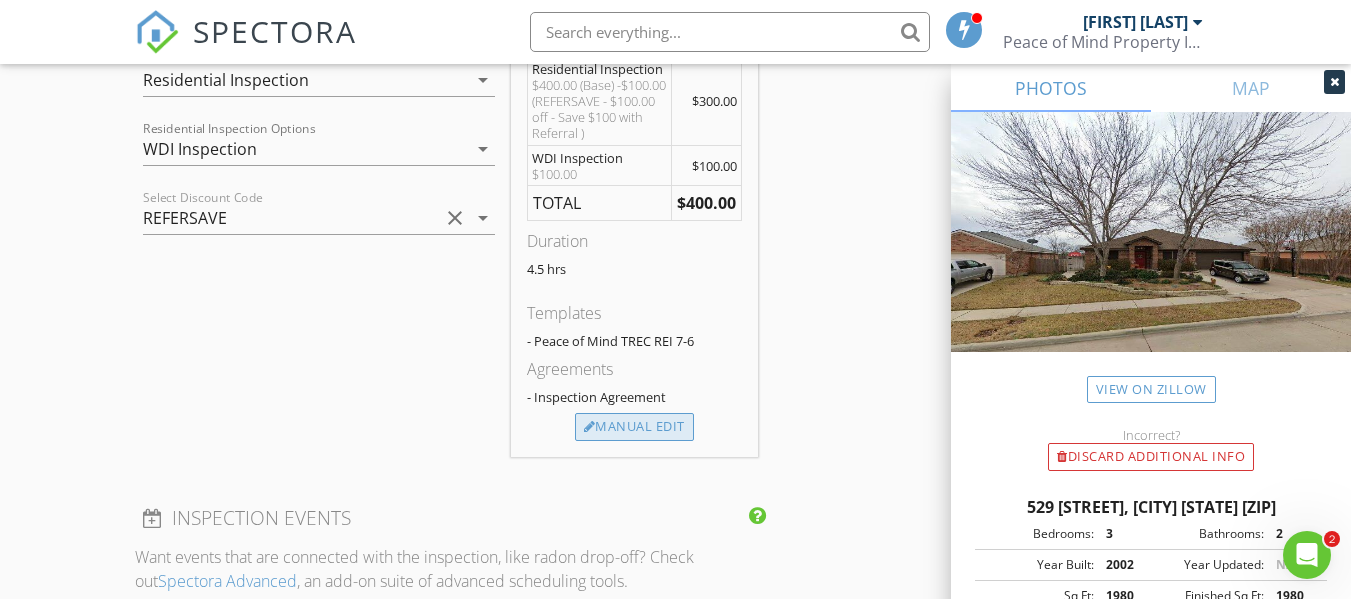 click on "Manual Edit" at bounding box center [634, 427] 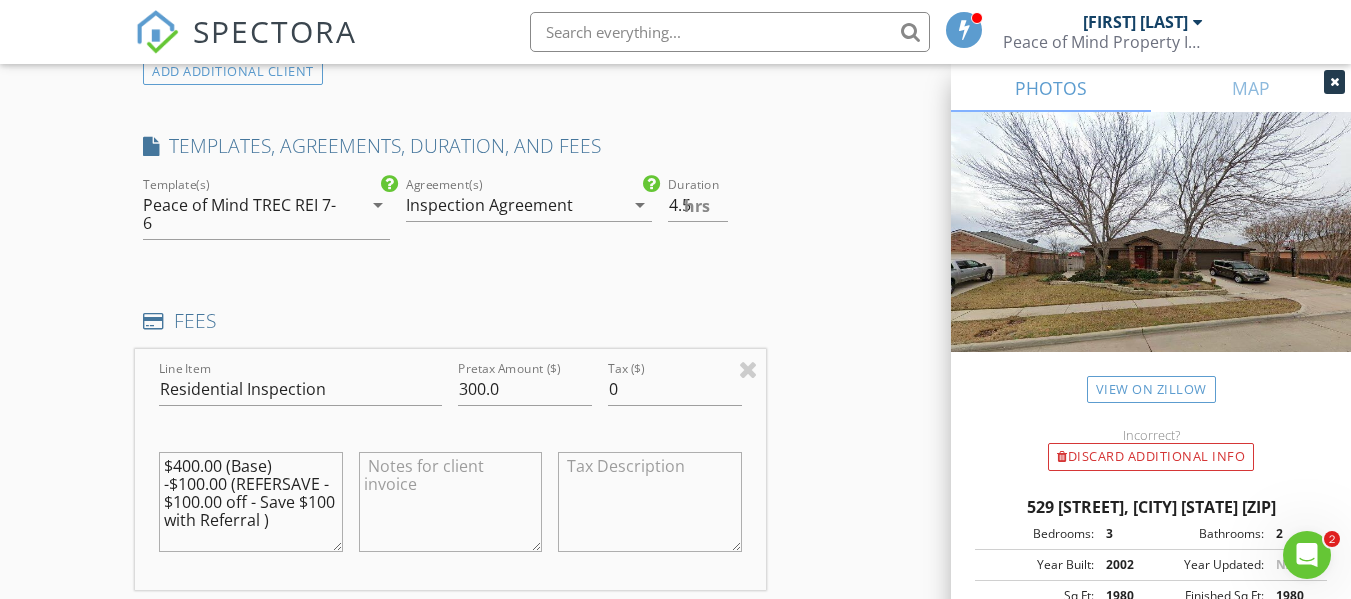 scroll, scrollTop: 1622, scrollLeft: 0, axis: vertical 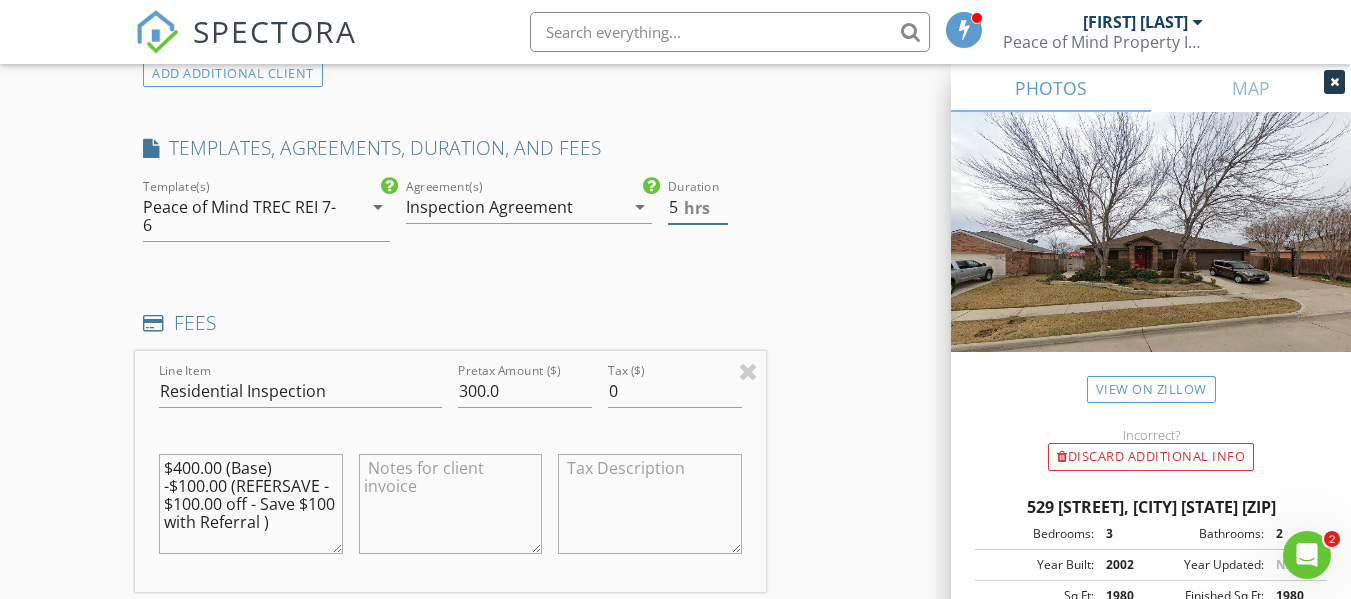 click on "5" at bounding box center (697, 207) 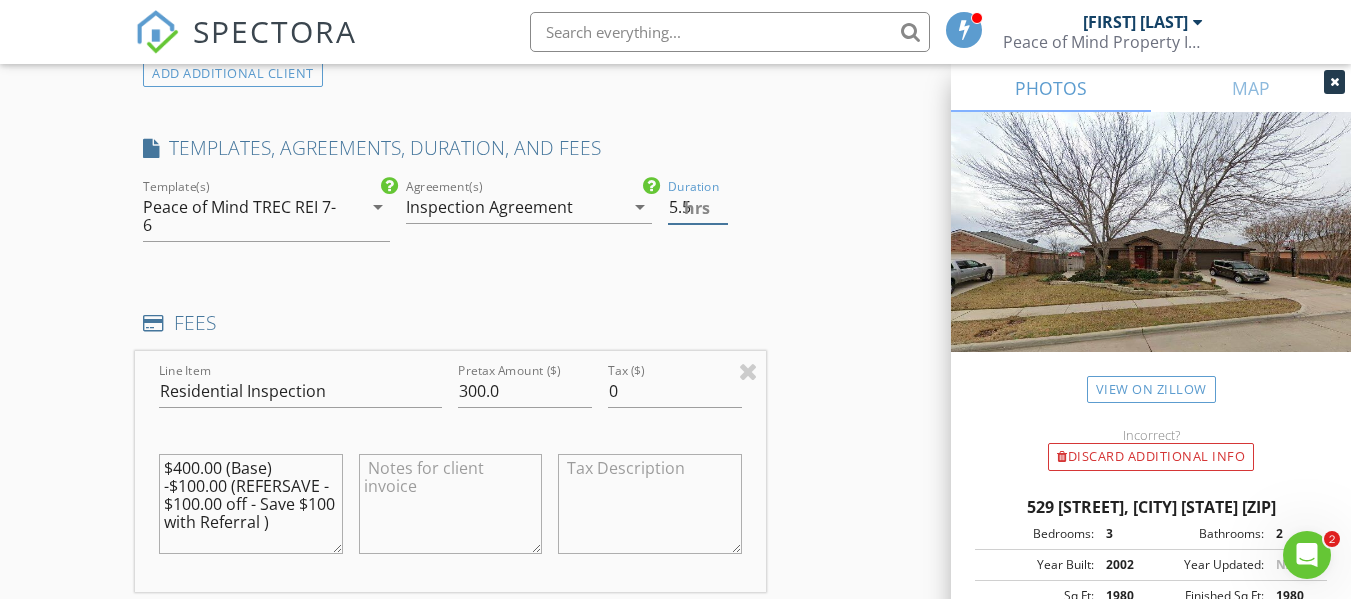 click on "5.5" at bounding box center [697, 207] 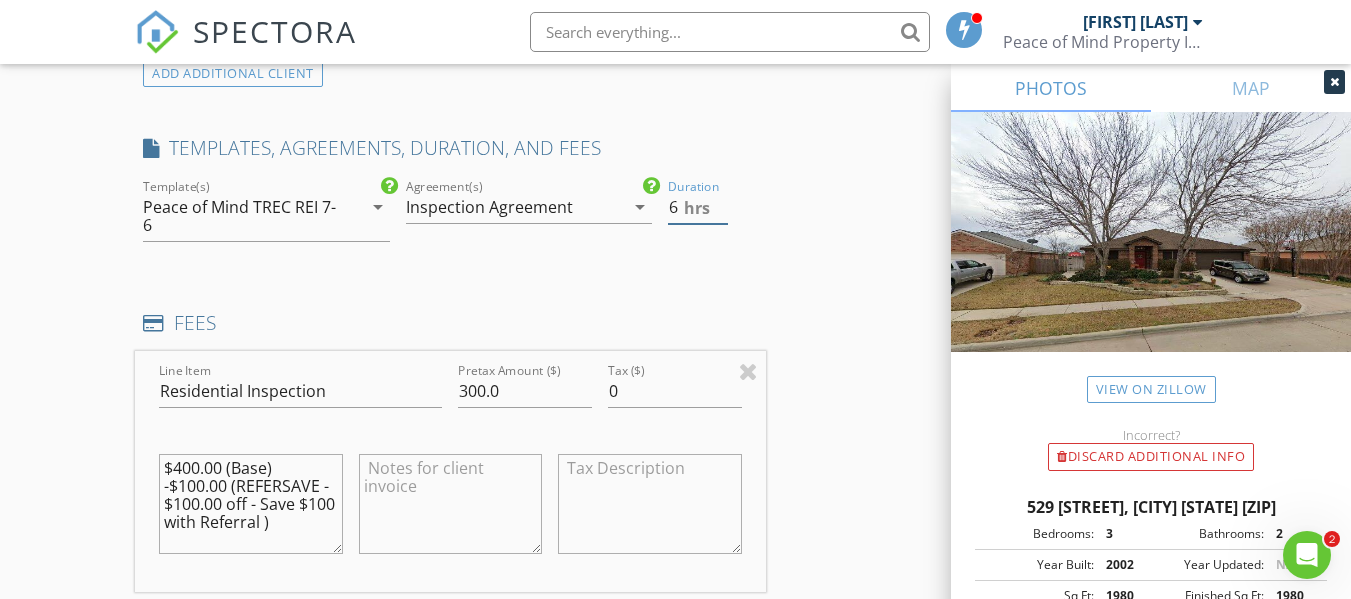 type on "6" 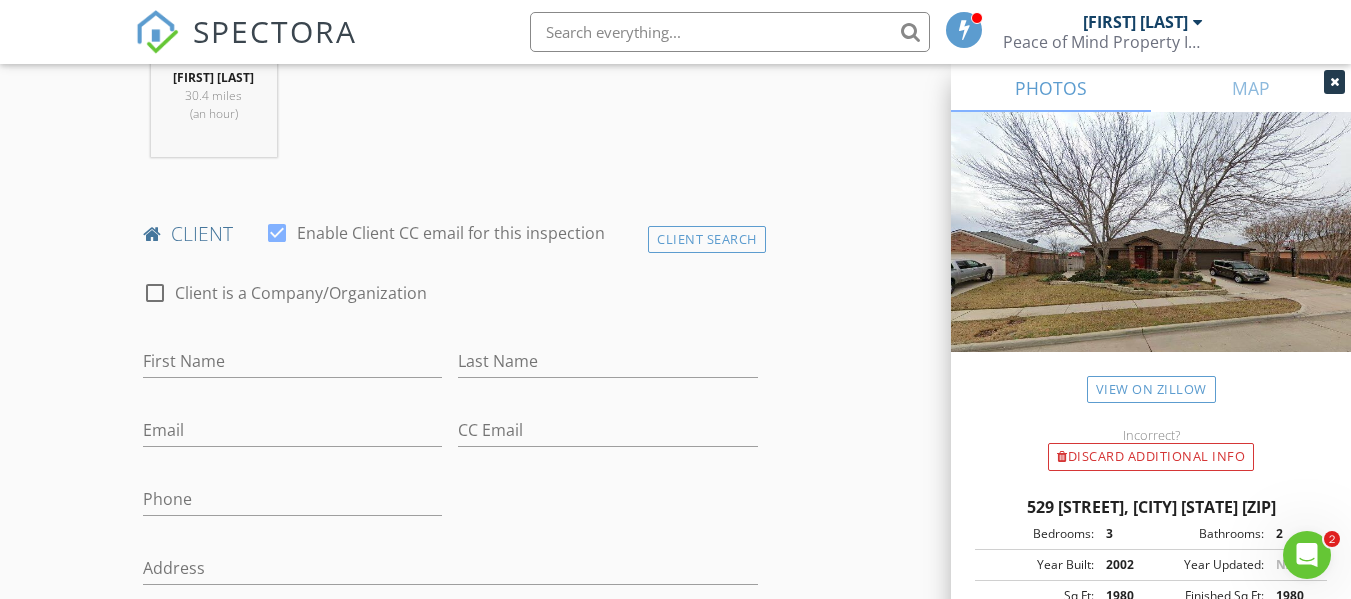 scroll, scrollTop: 853, scrollLeft: 0, axis: vertical 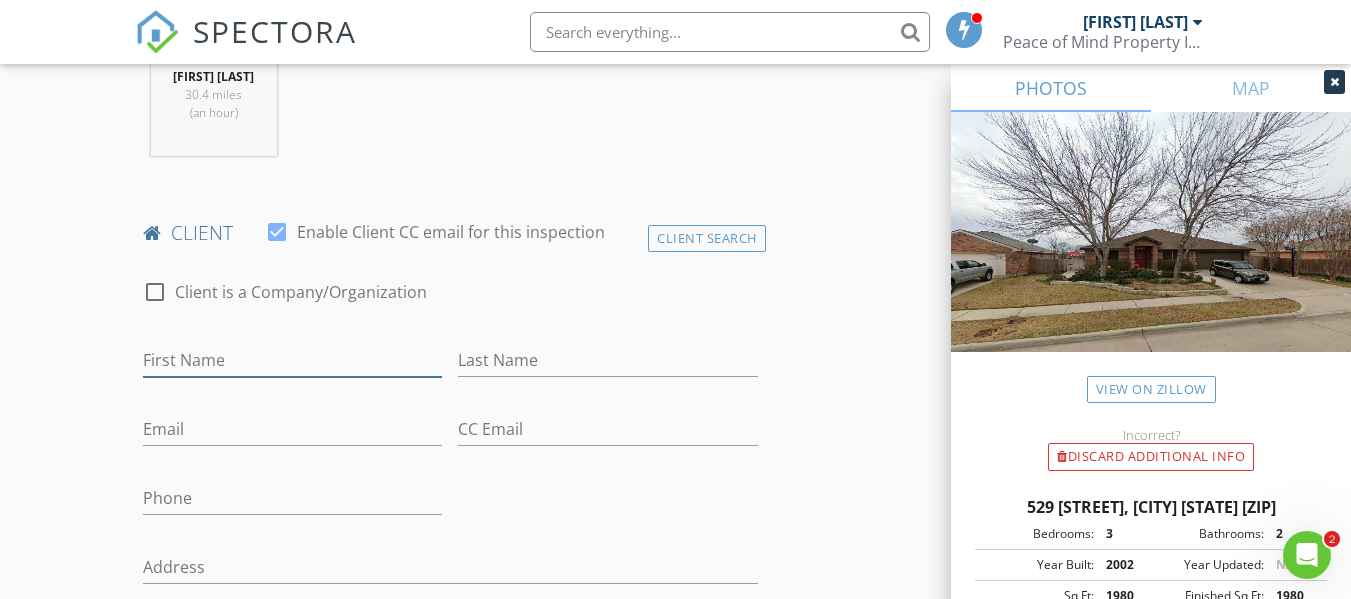 click on "First Name" at bounding box center [292, 360] 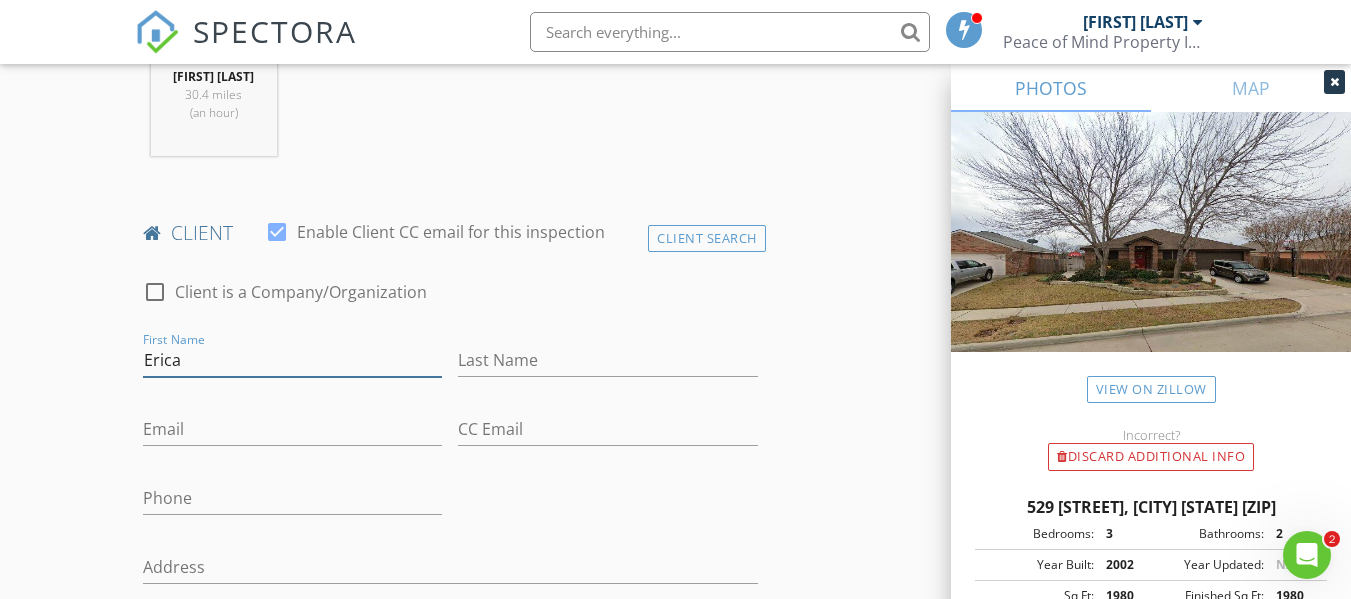 type on "Erica" 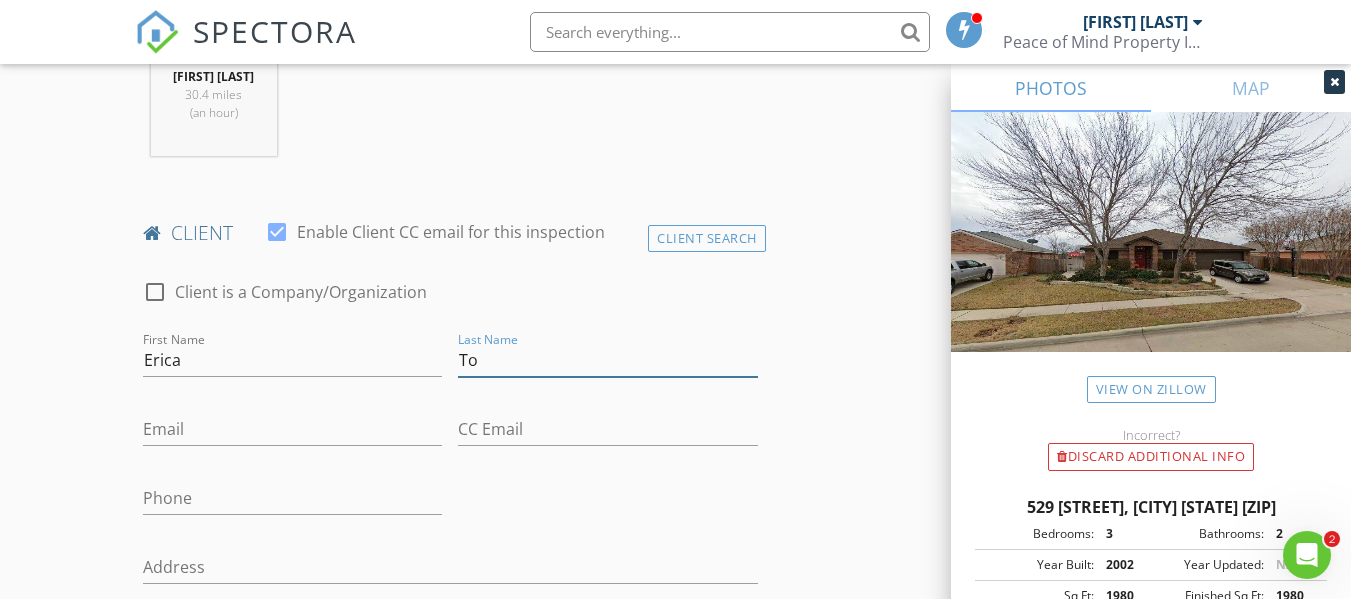 type on "To" 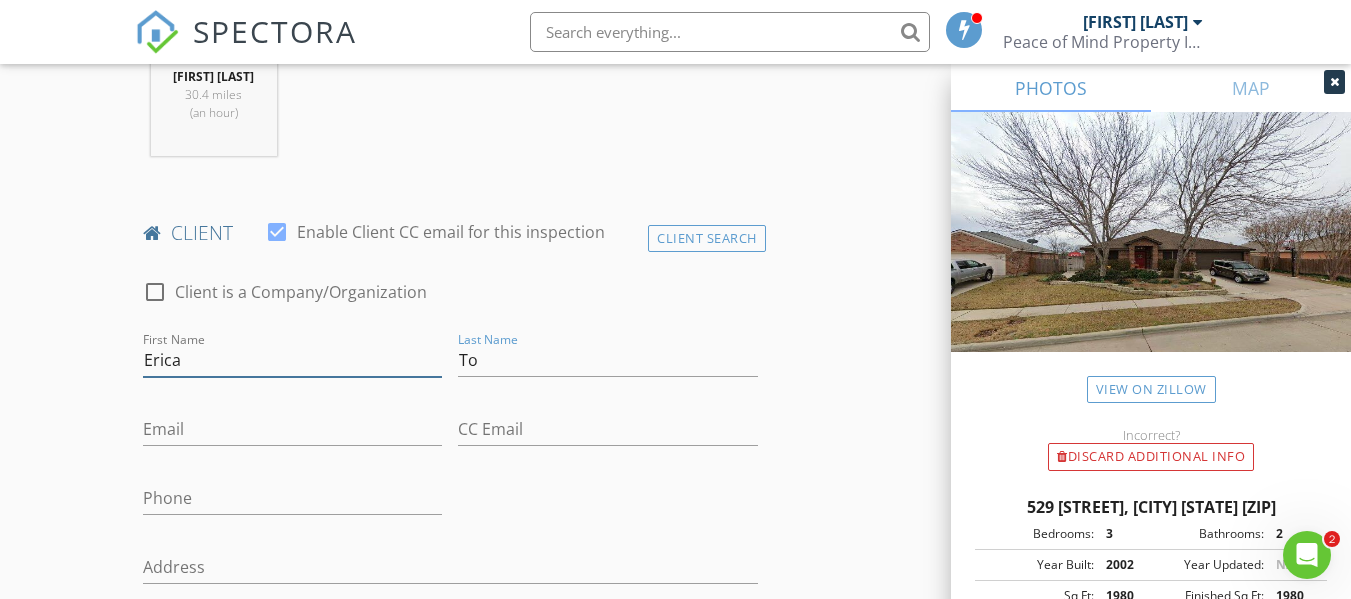 click on "Erica" at bounding box center [292, 360] 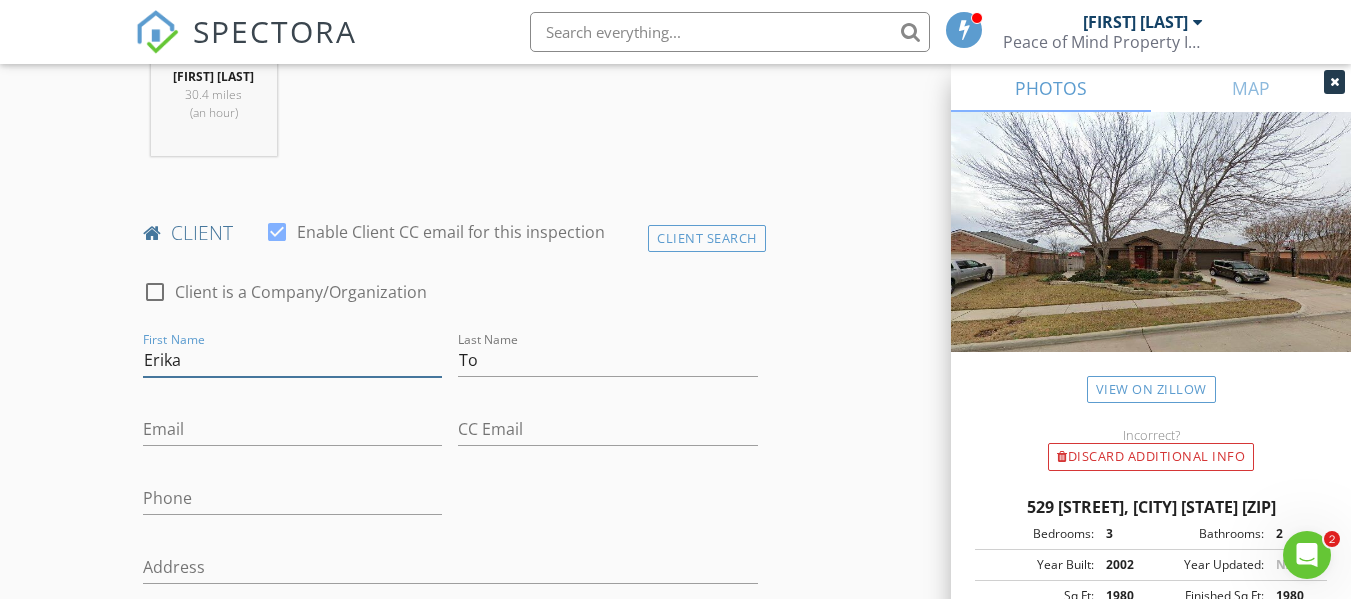 type on "Erika" 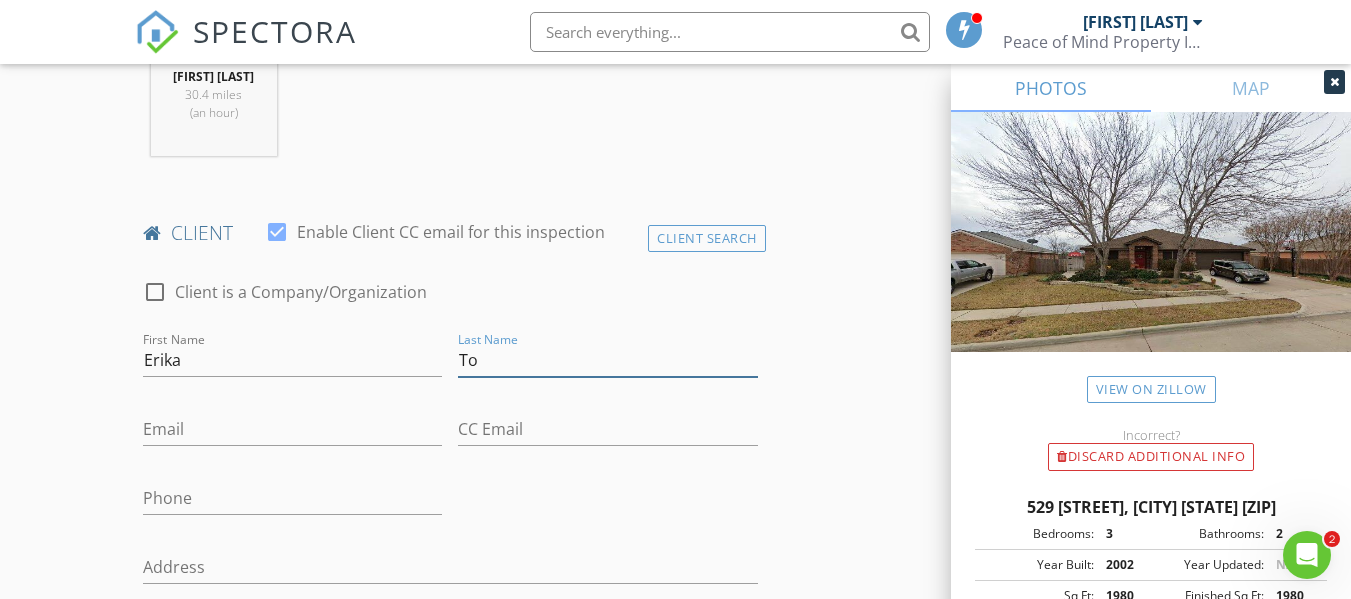 type on "t" 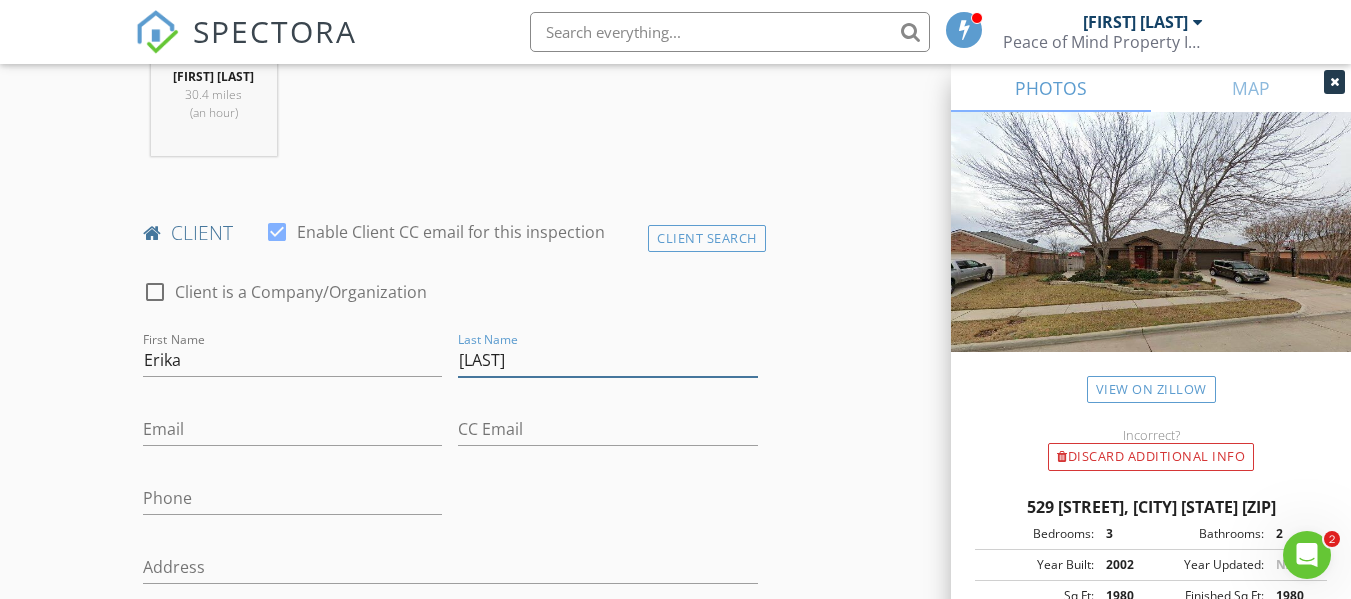 type on "[LAST]" 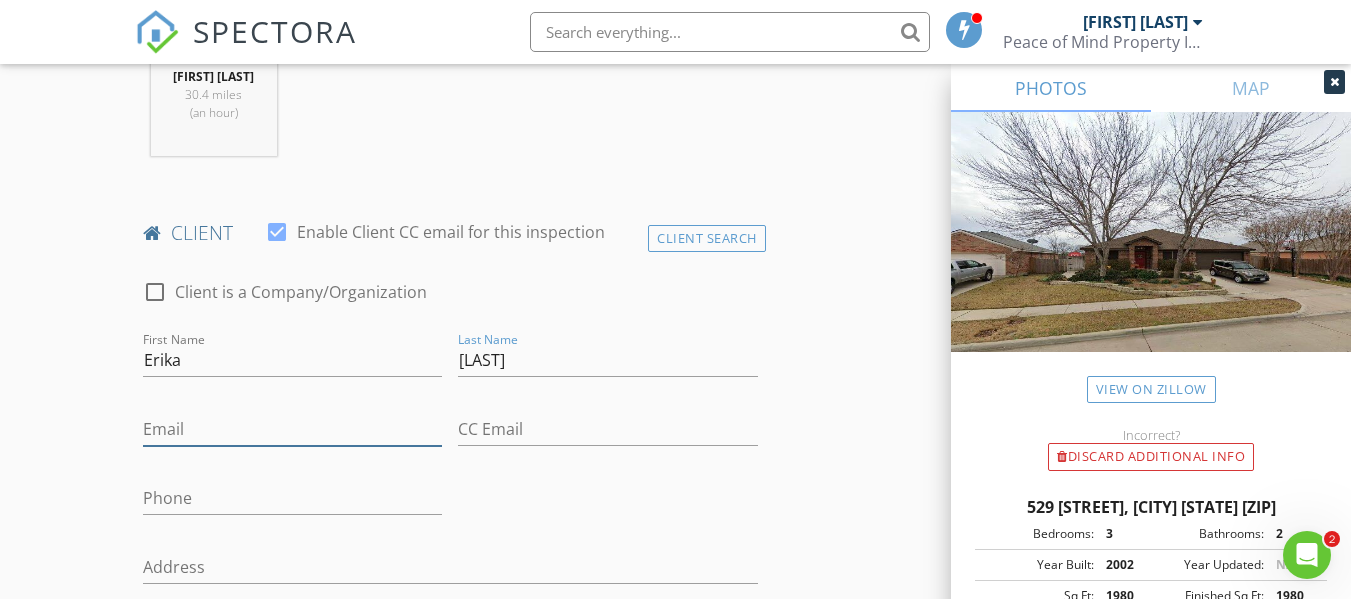 click on "Email" at bounding box center (292, 429) 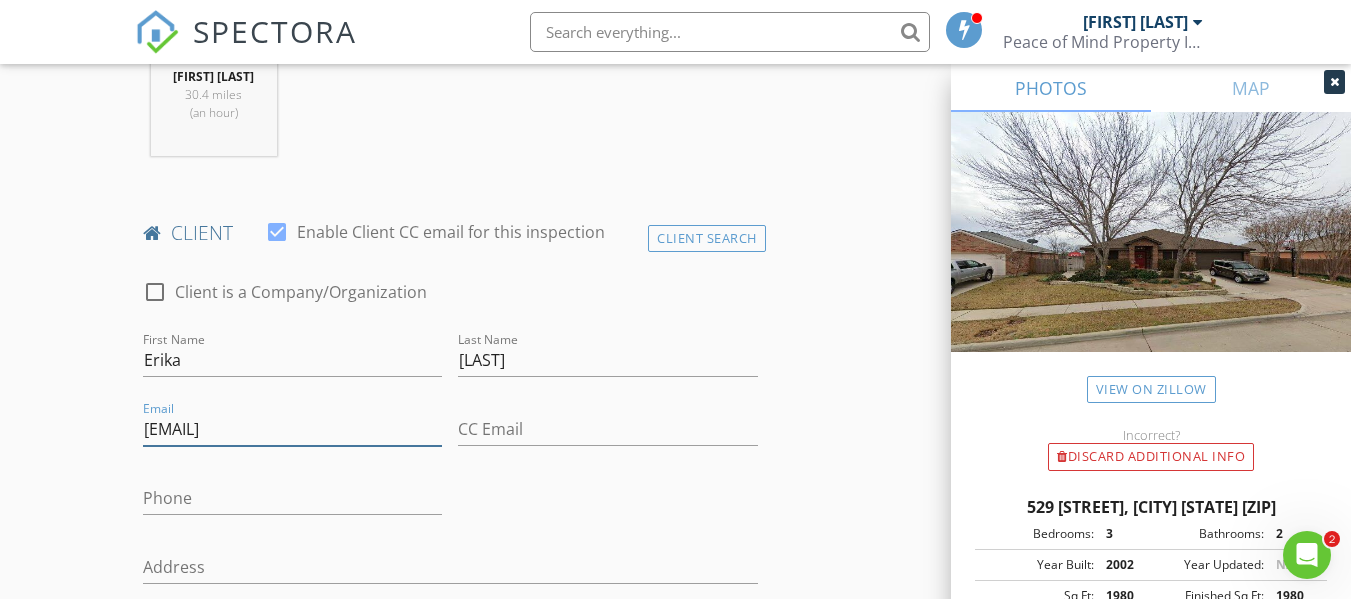 type on "[EMAIL]" 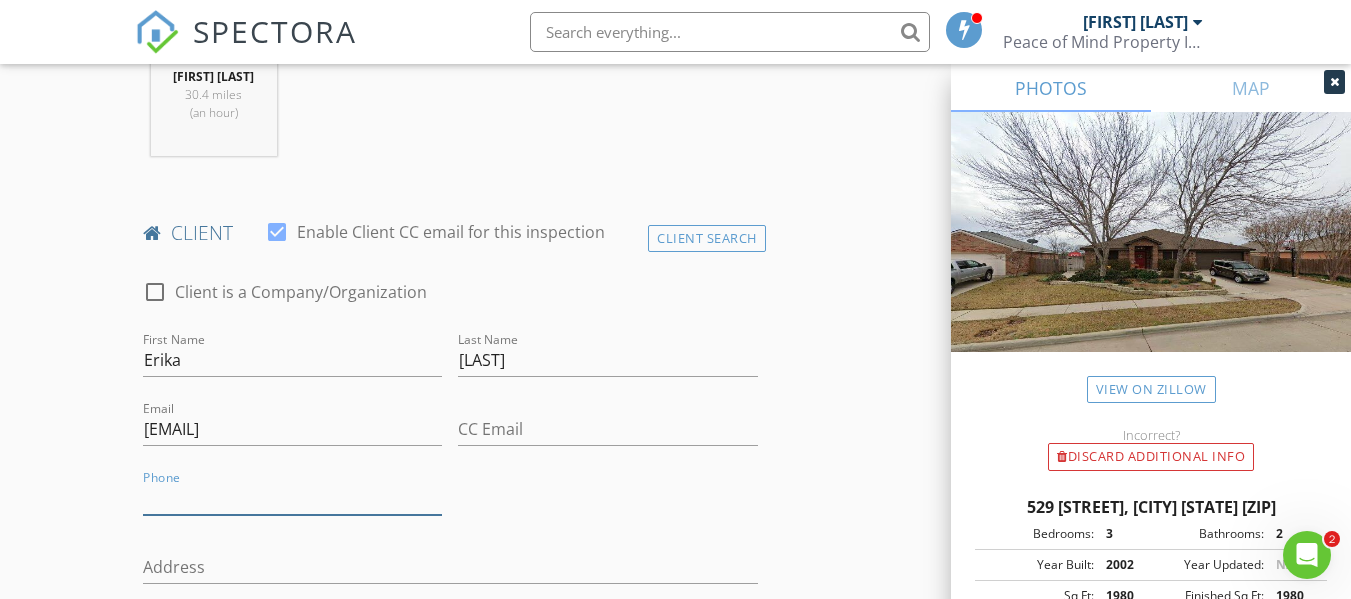 click on "Phone" at bounding box center (292, 498) 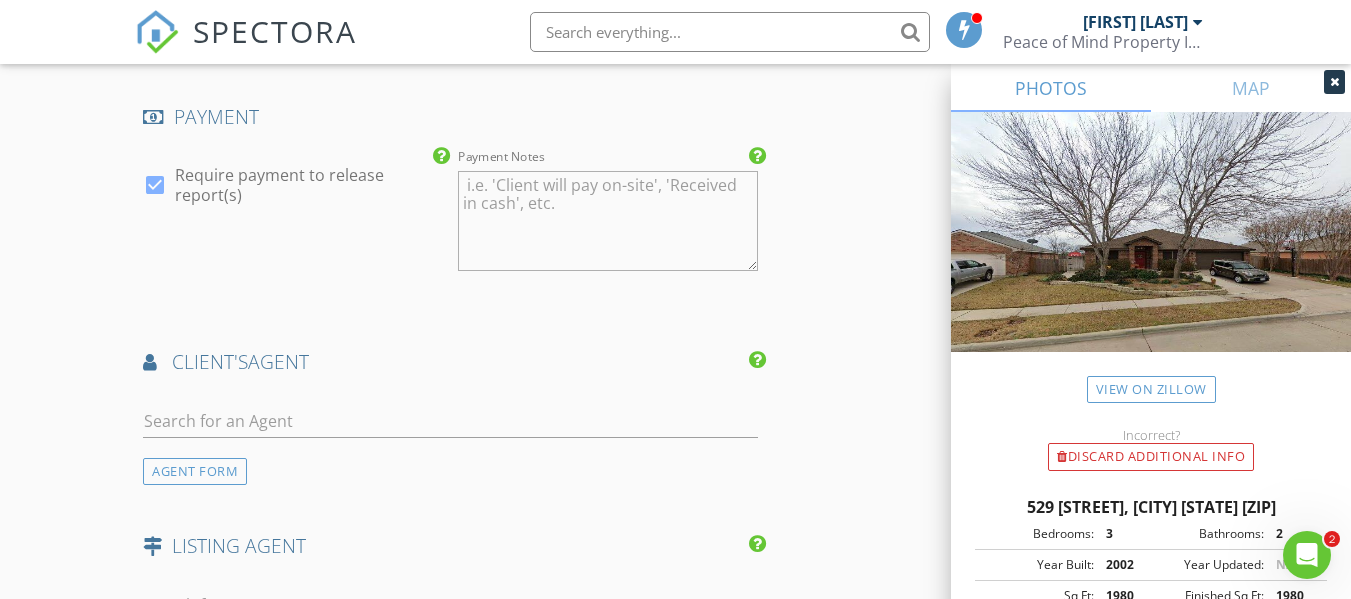 scroll, scrollTop: 2710, scrollLeft: 0, axis: vertical 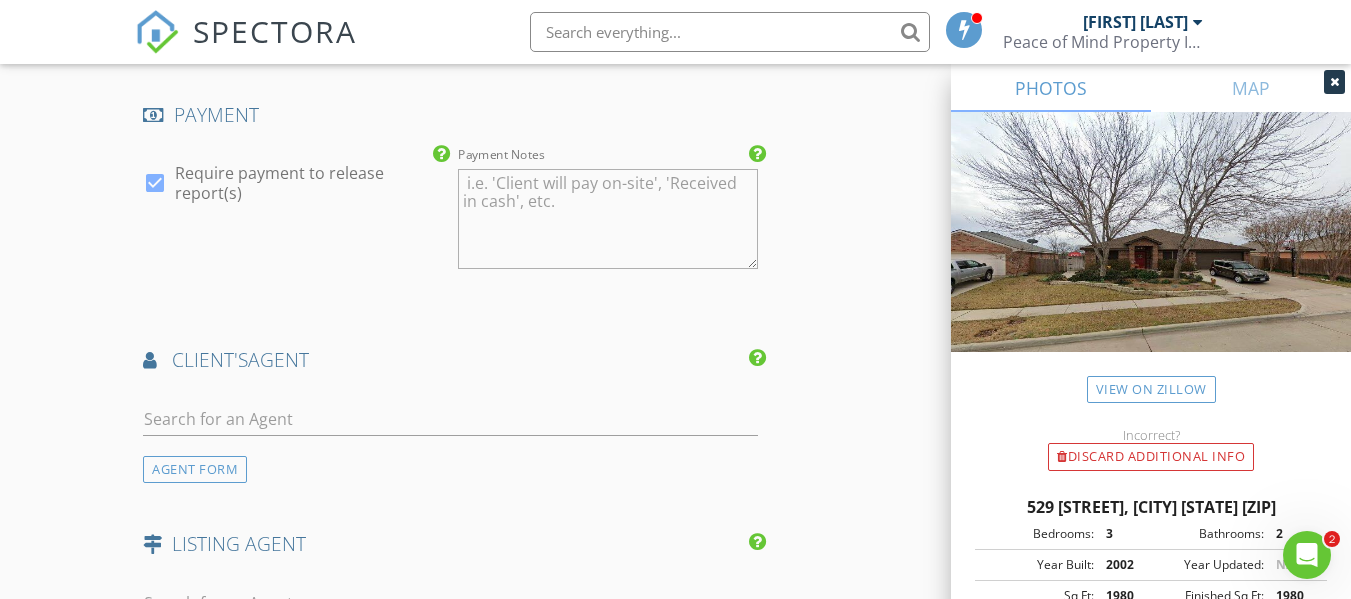 type on "[PHONE]" 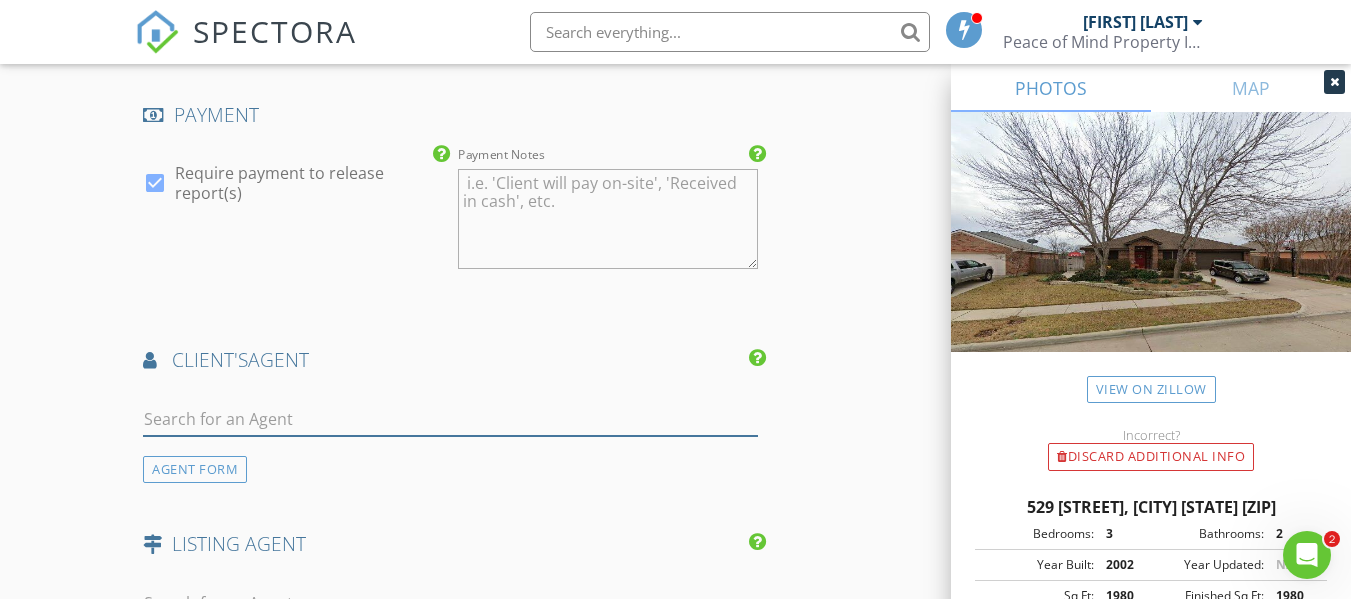 click at bounding box center (450, 419) 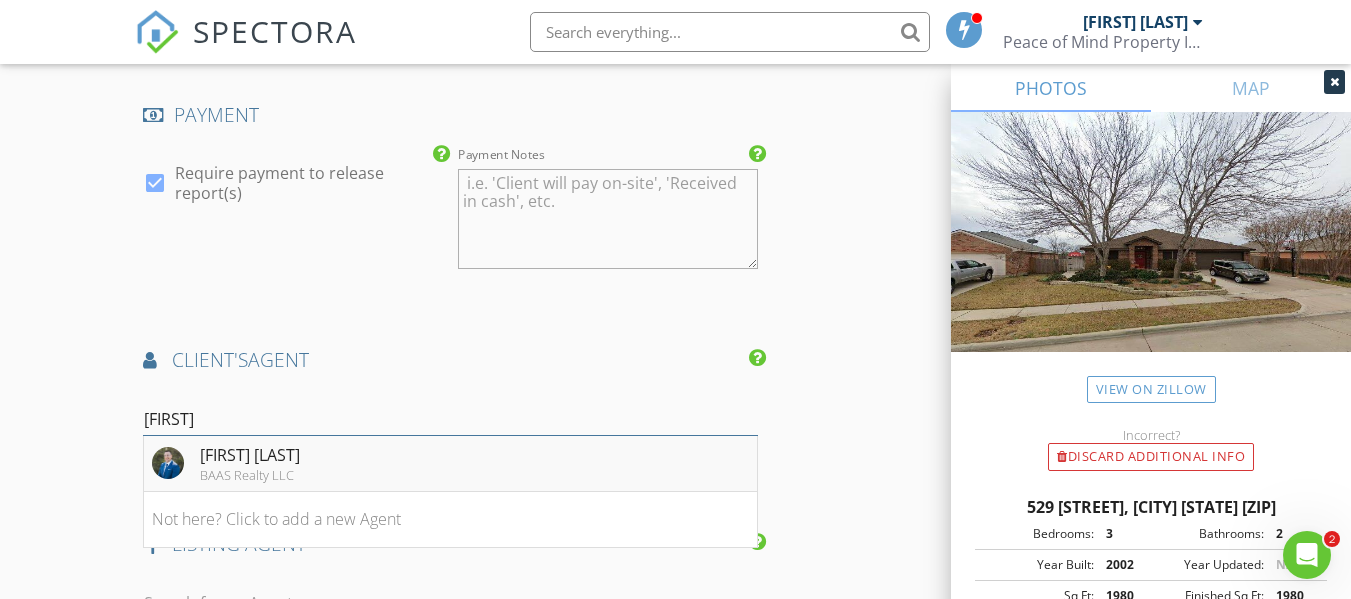 type on "[FIRST]" 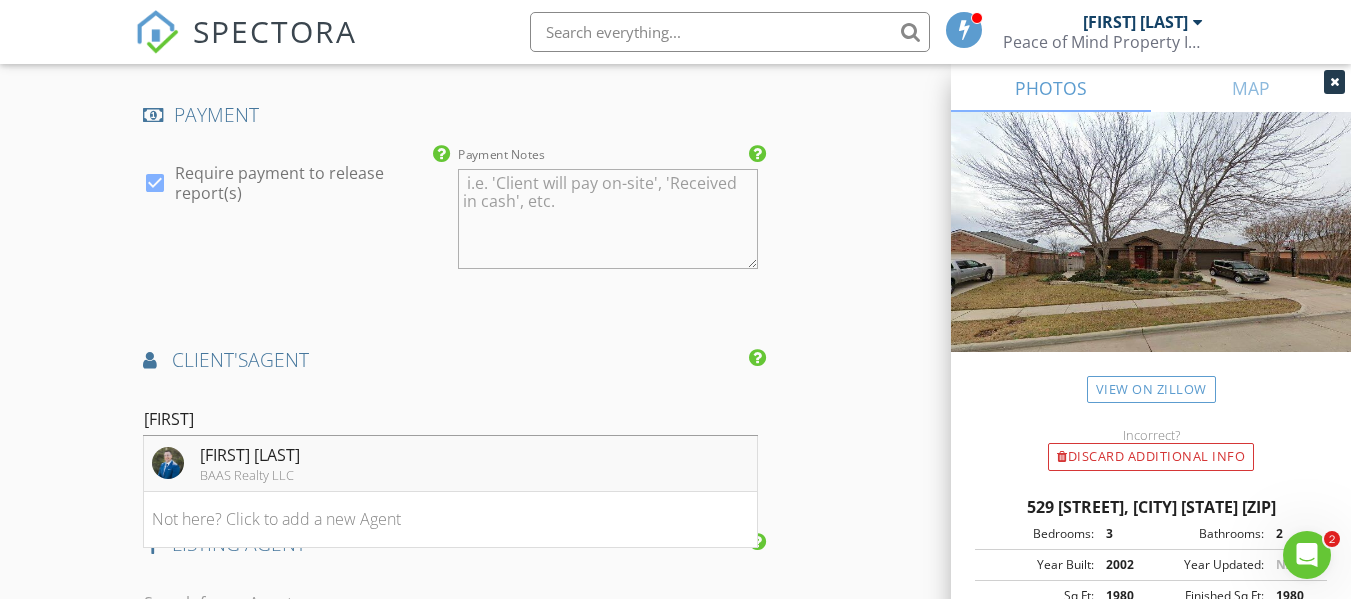 click on "BAAS Realty LLC" at bounding box center (250, 475) 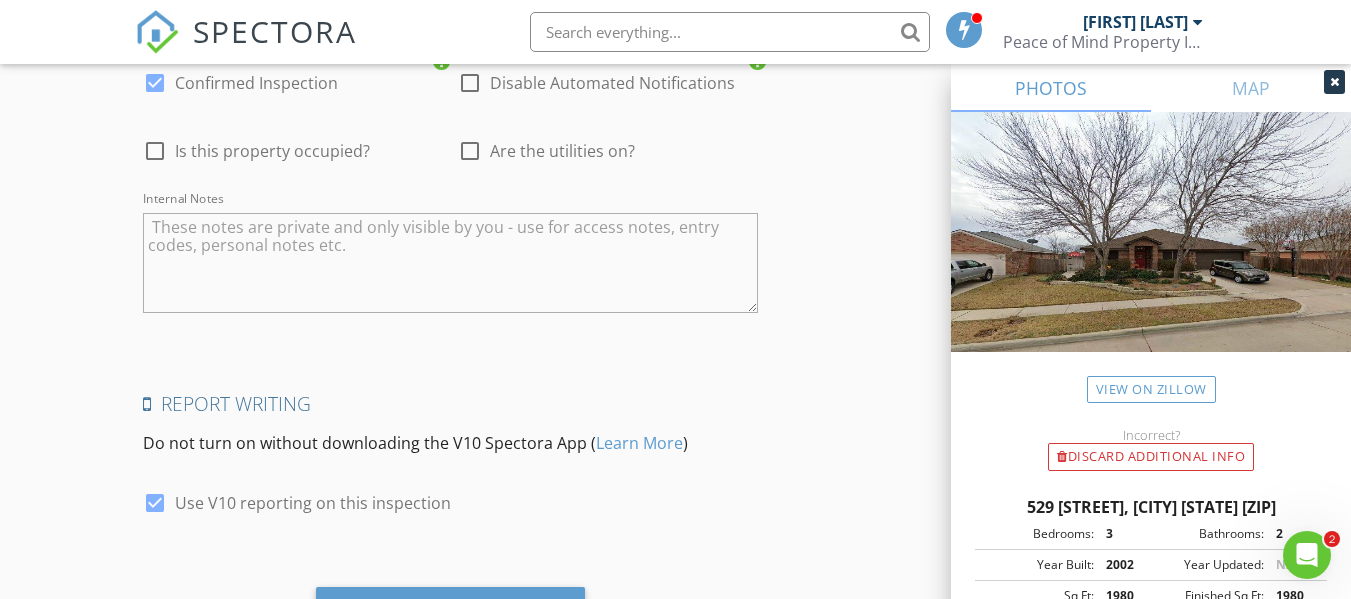 scroll, scrollTop: 4080, scrollLeft: 0, axis: vertical 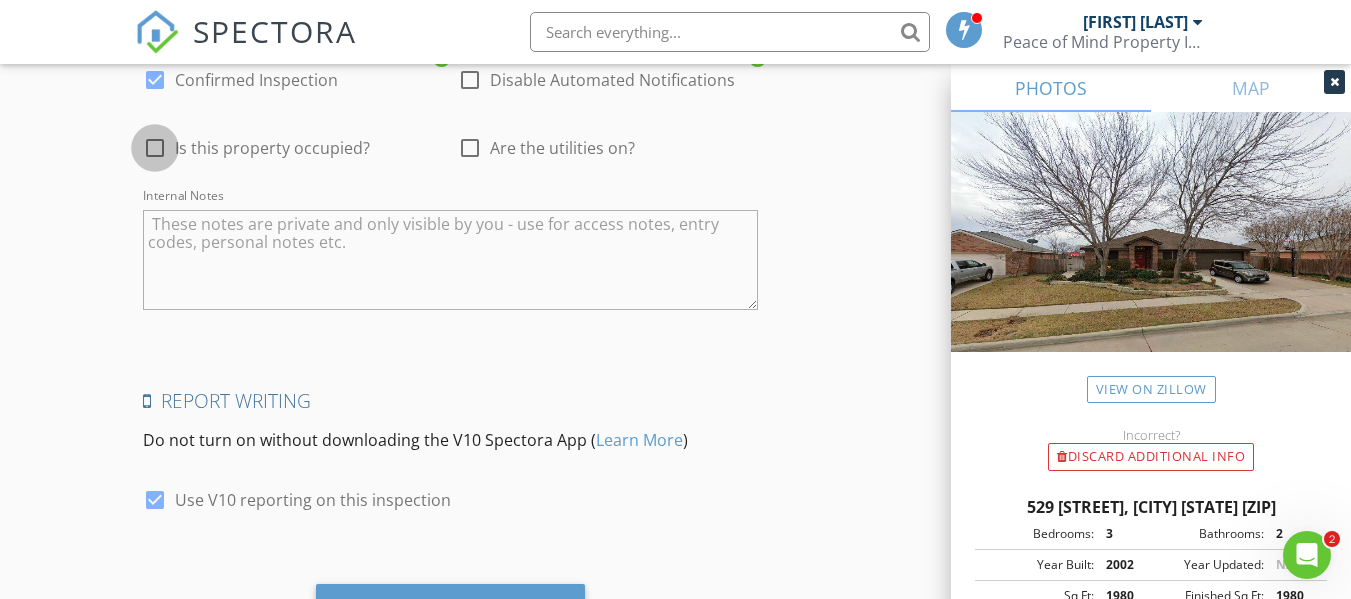 click at bounding box center [155, 148] 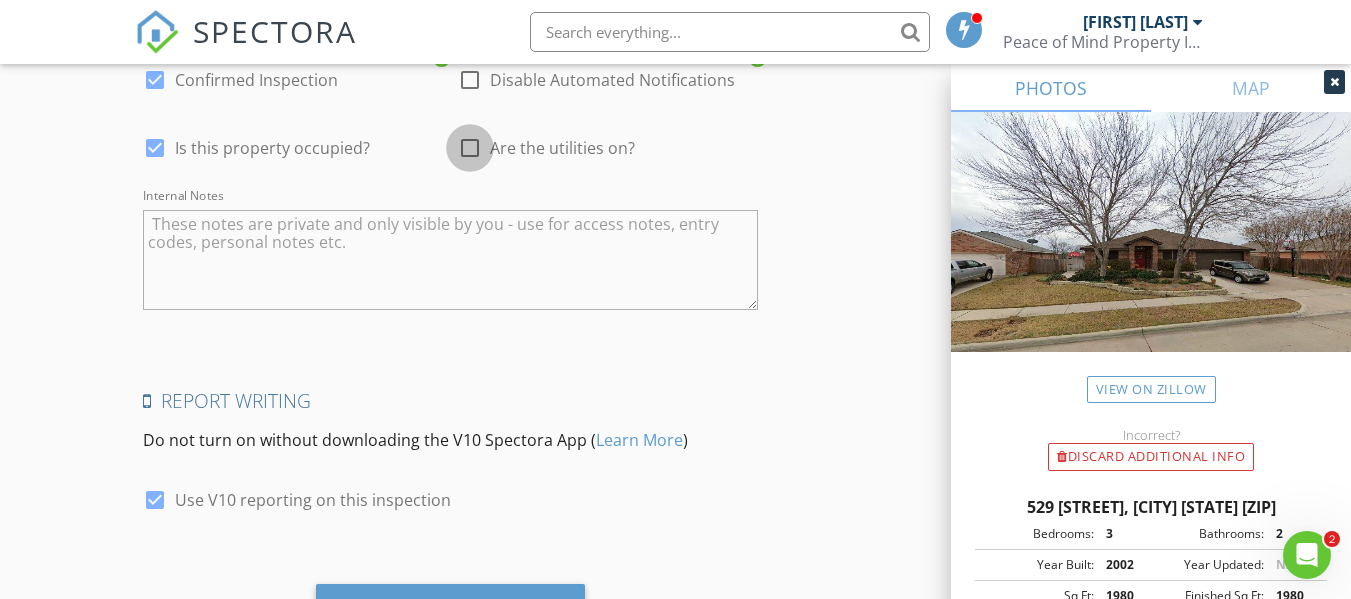 click at bounding box center (470, 148) 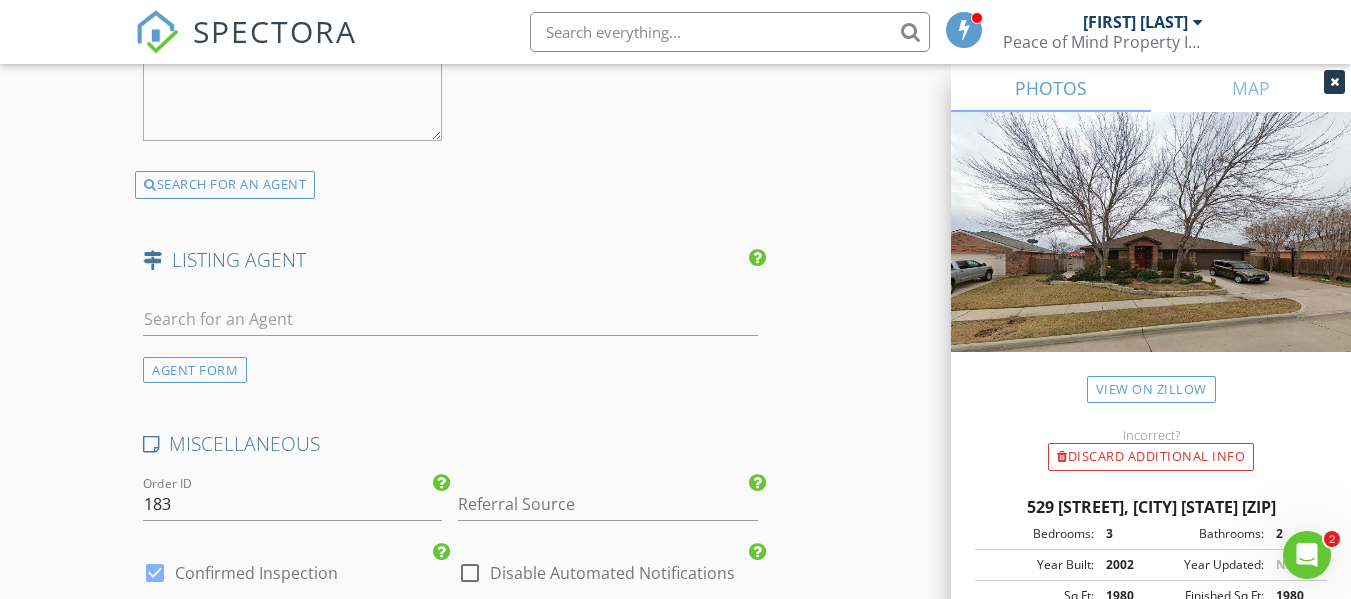 scroll, scrollTop: 4182, scrollLeft: 0, axis: vertical 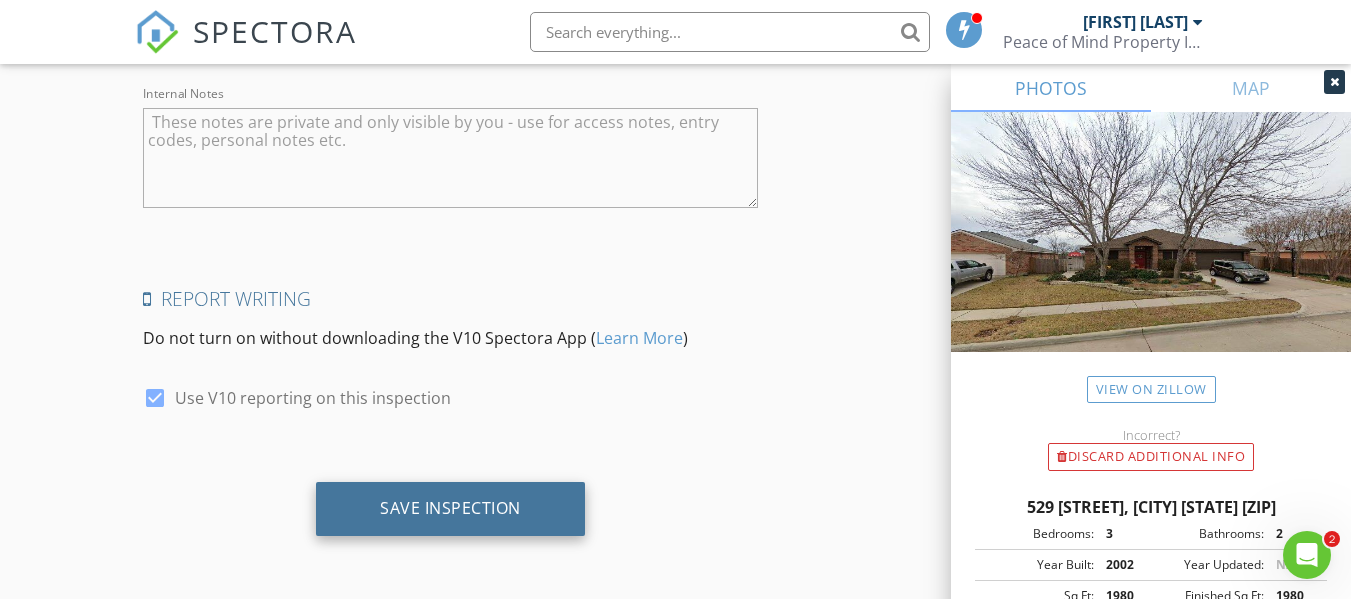 click on "Save Inspection" at bounding box center (450, 508) 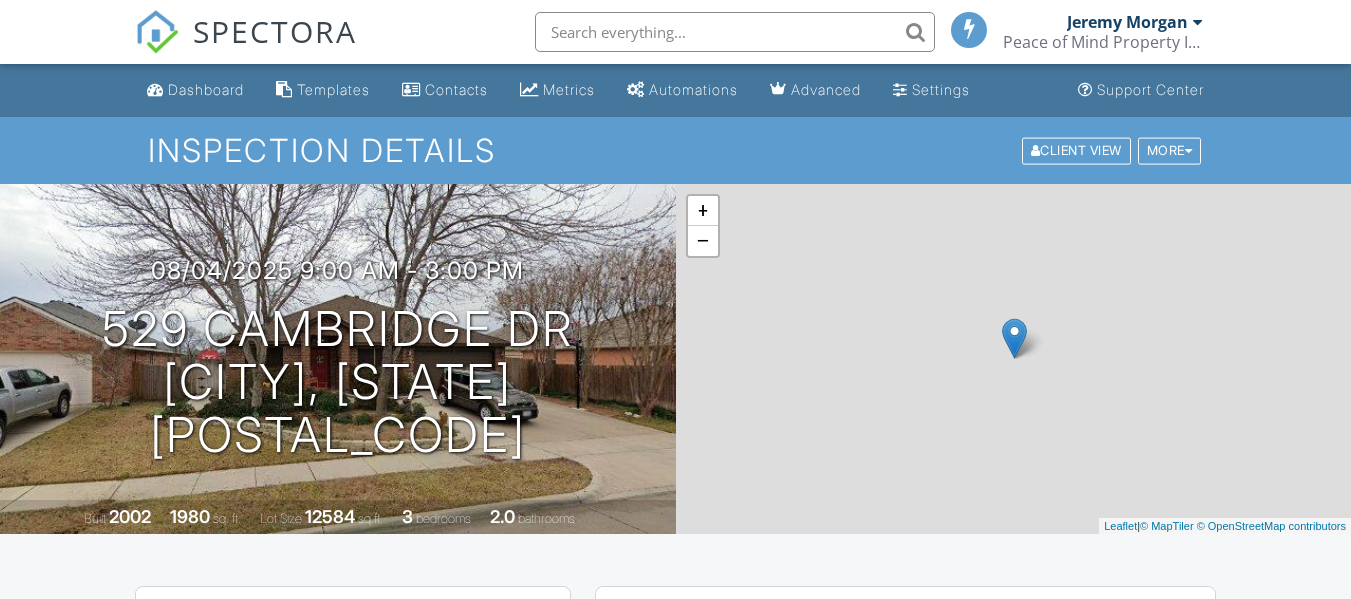 scroll, scrollTop: 0, scrollLeft: 0, axis: both 